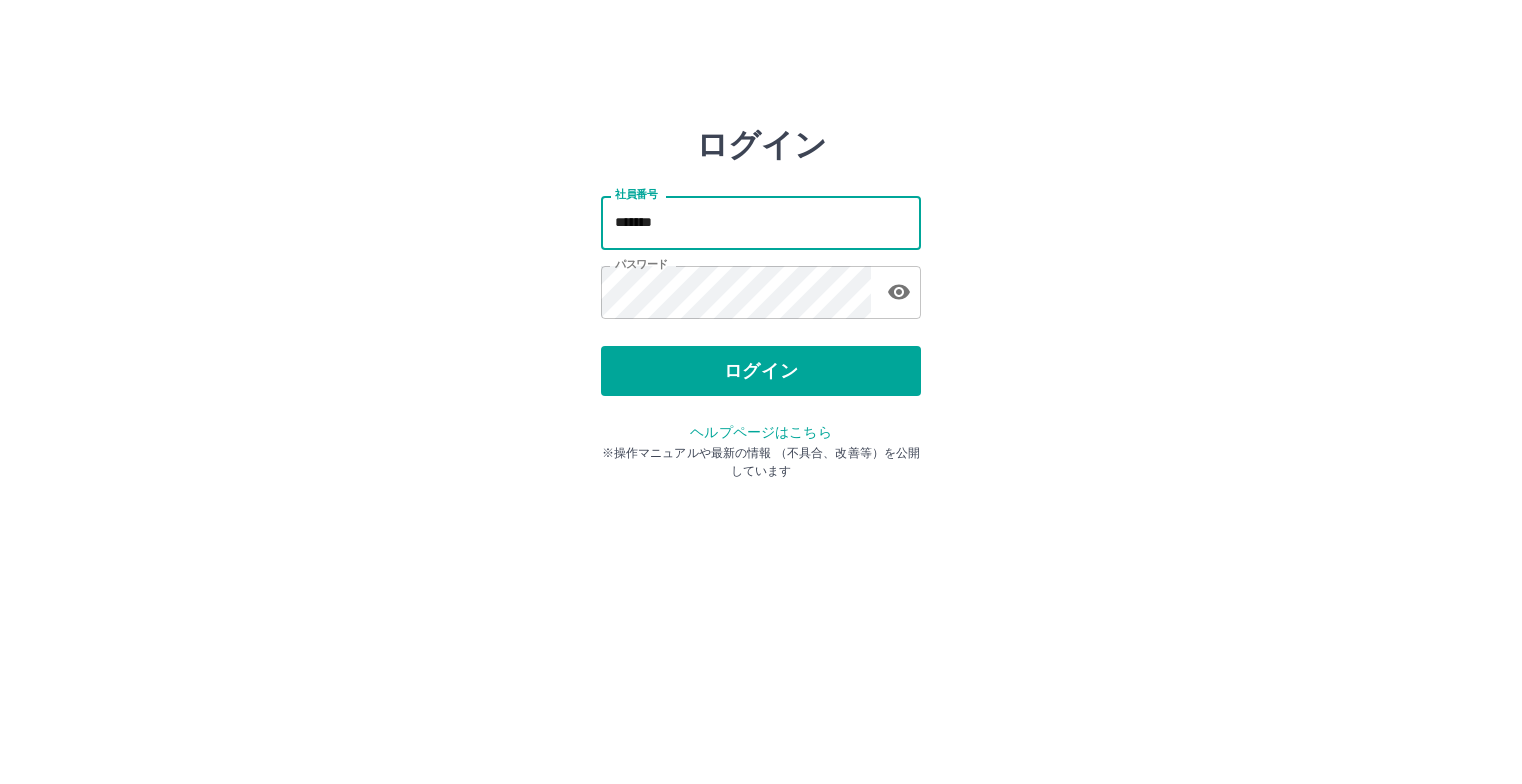 scroll, scrollTop: 0, scrollLeft: 0, axis: both 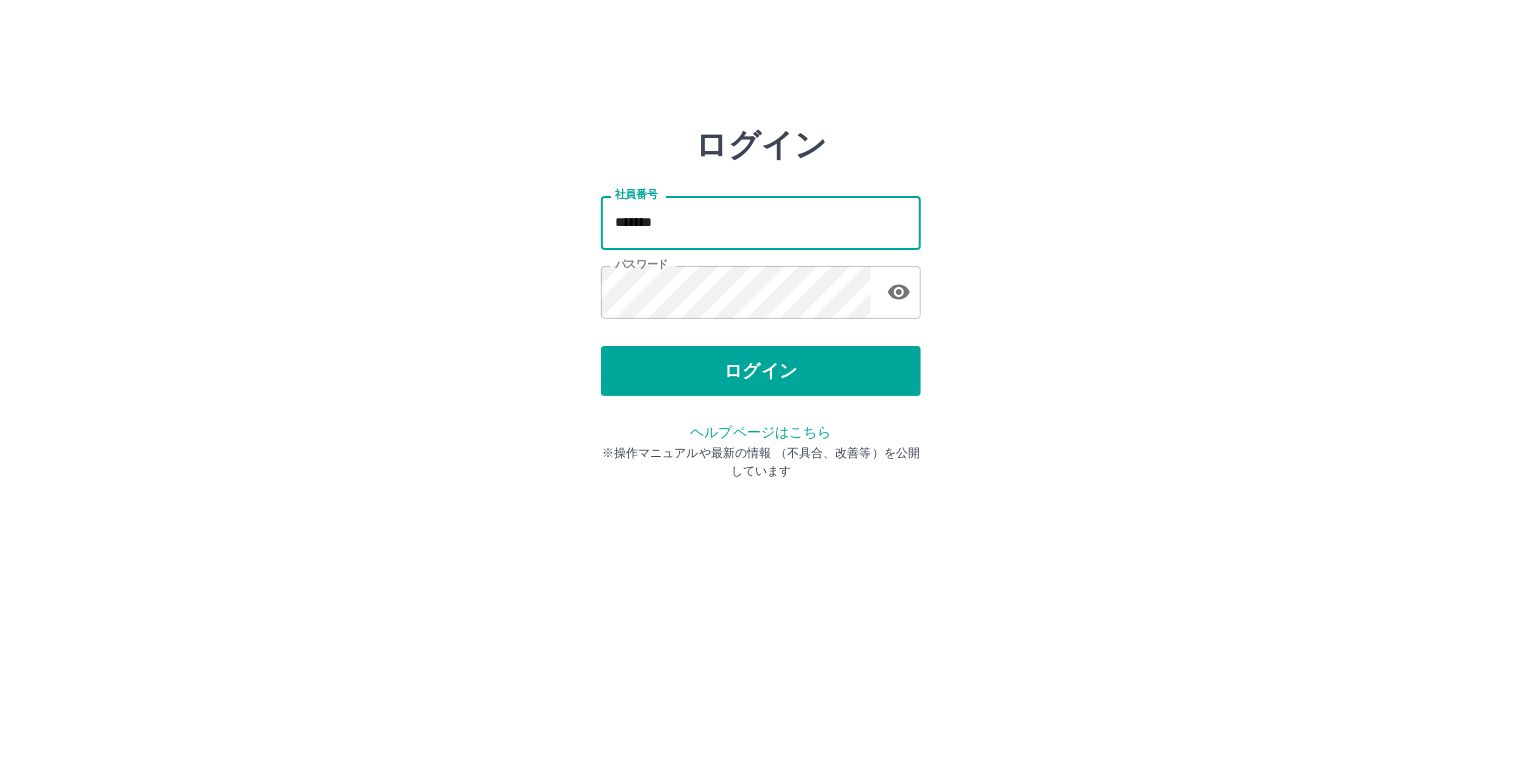 drag, startPoint x: 662, startPoint y: 221, endPoint x: 672, endPoint y: 216, distance: 11.18034 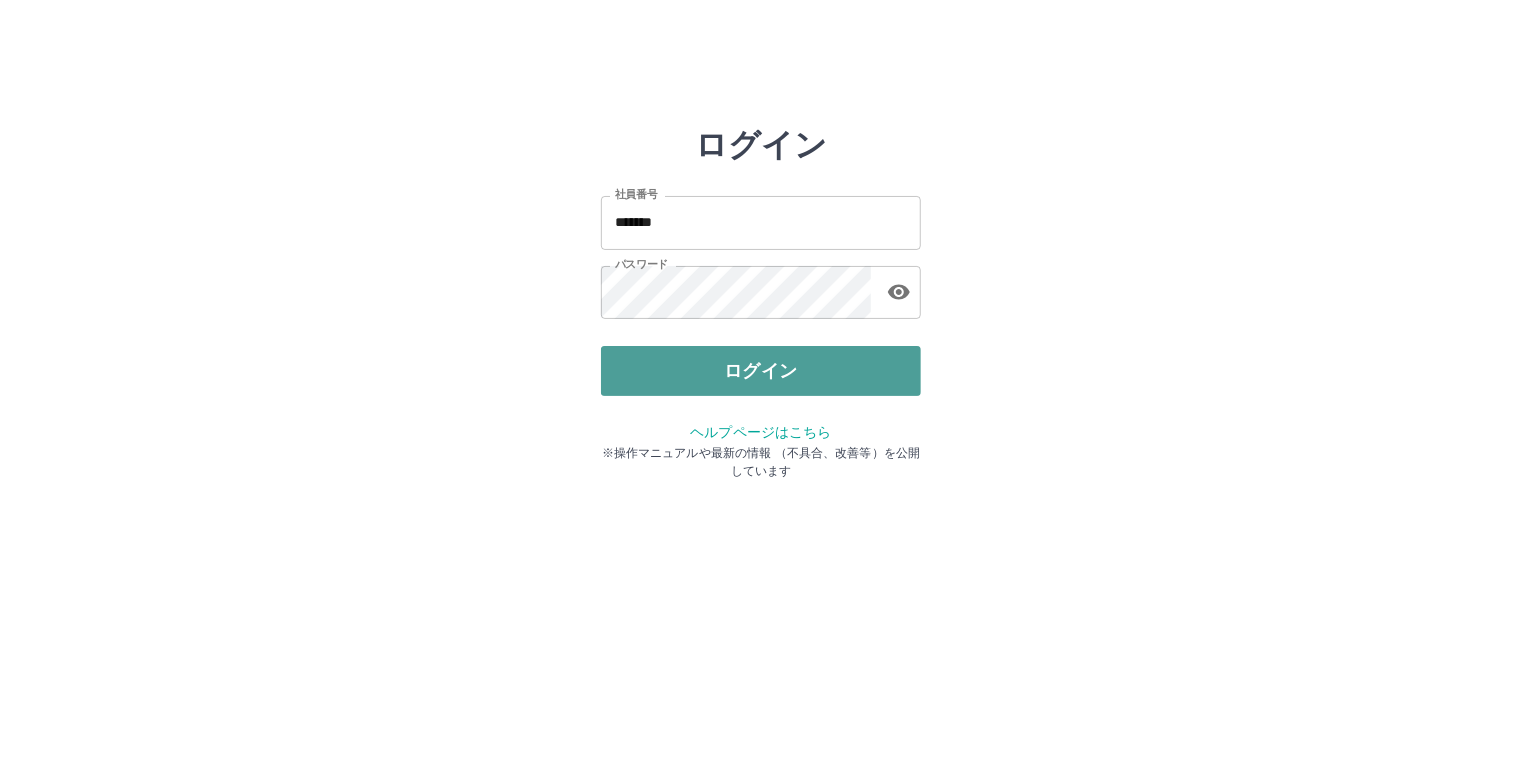 click on "ログイン" at bounding box center (761, 371) 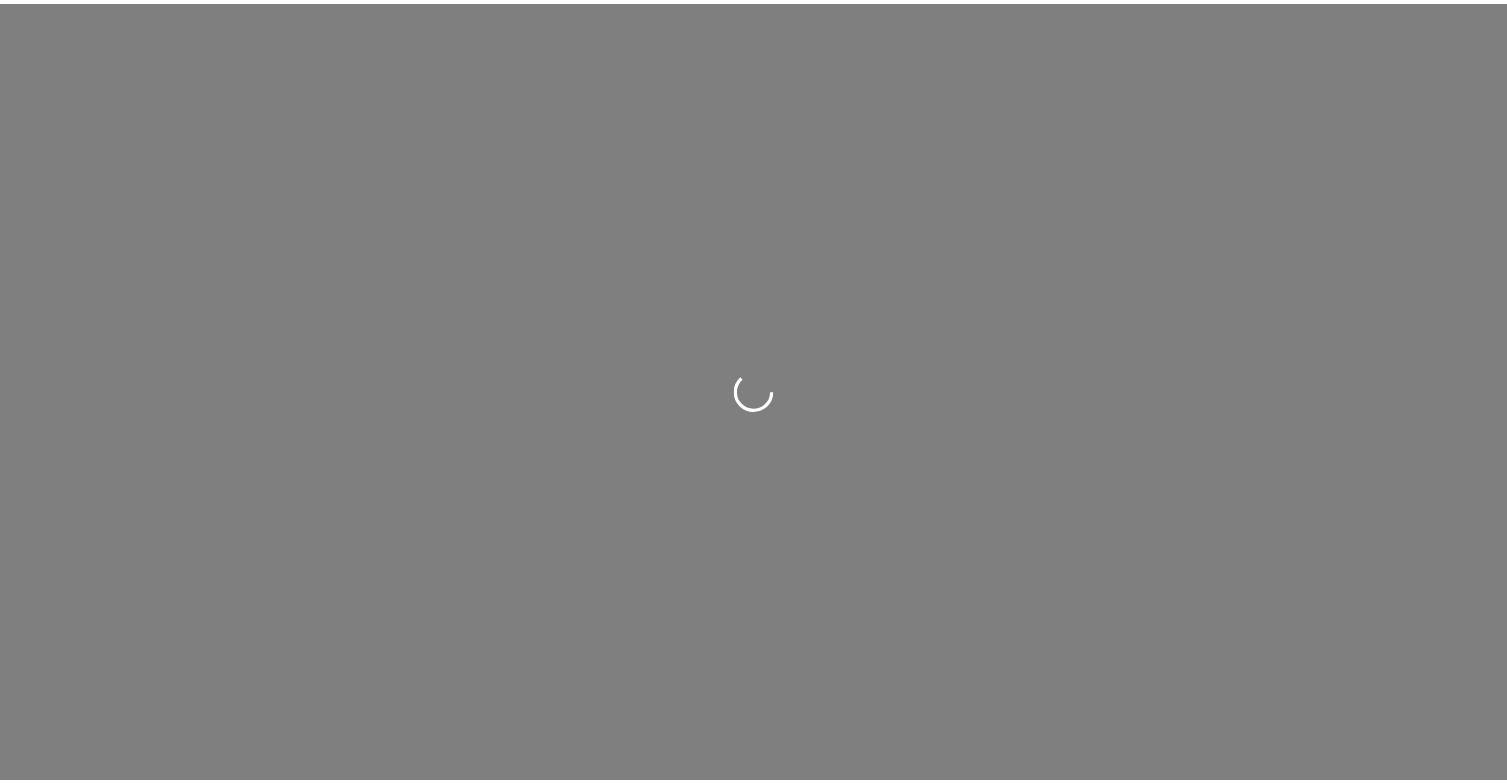 scroll, scrollTop: 0, scrollLeft: 0, axis: both 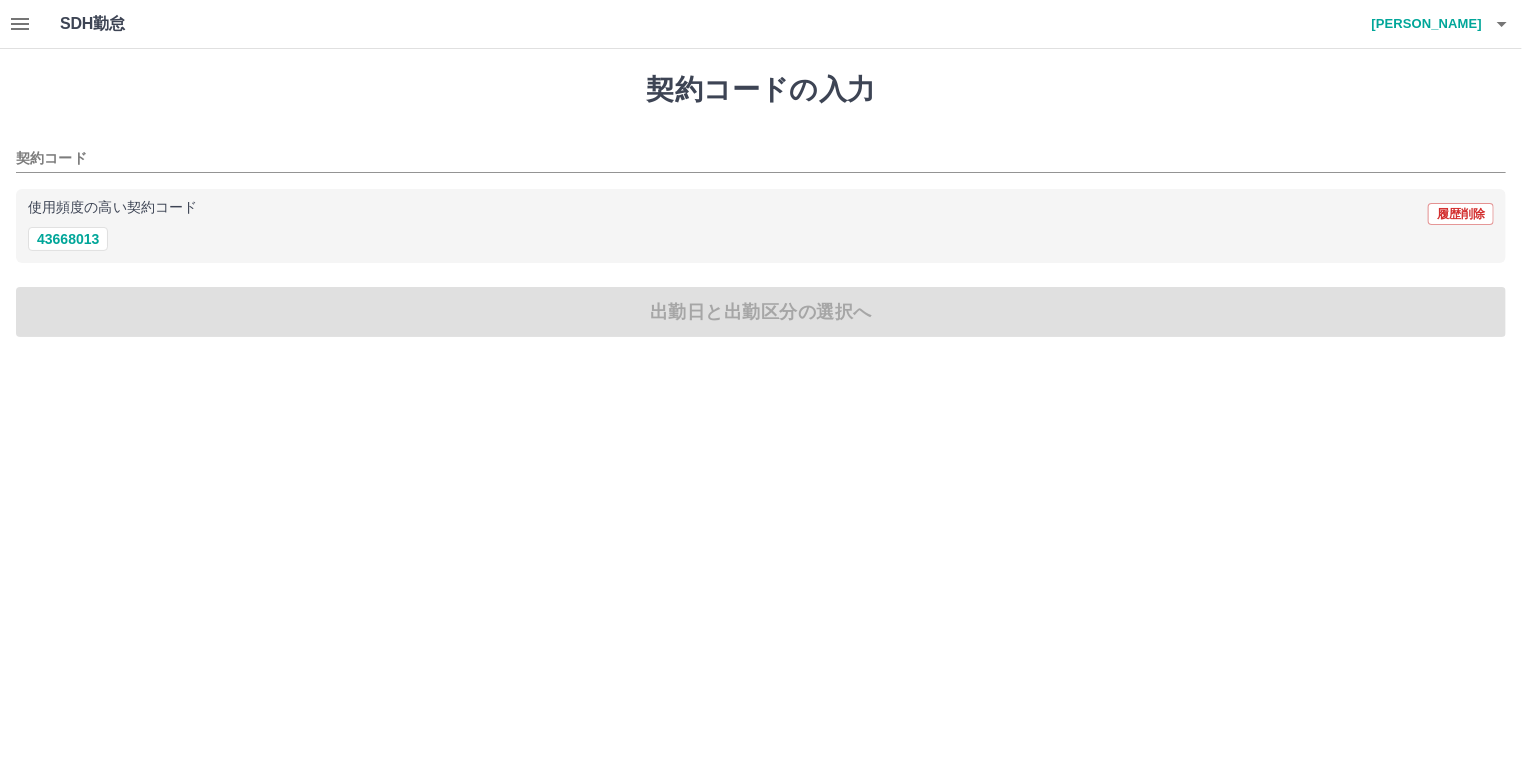 click 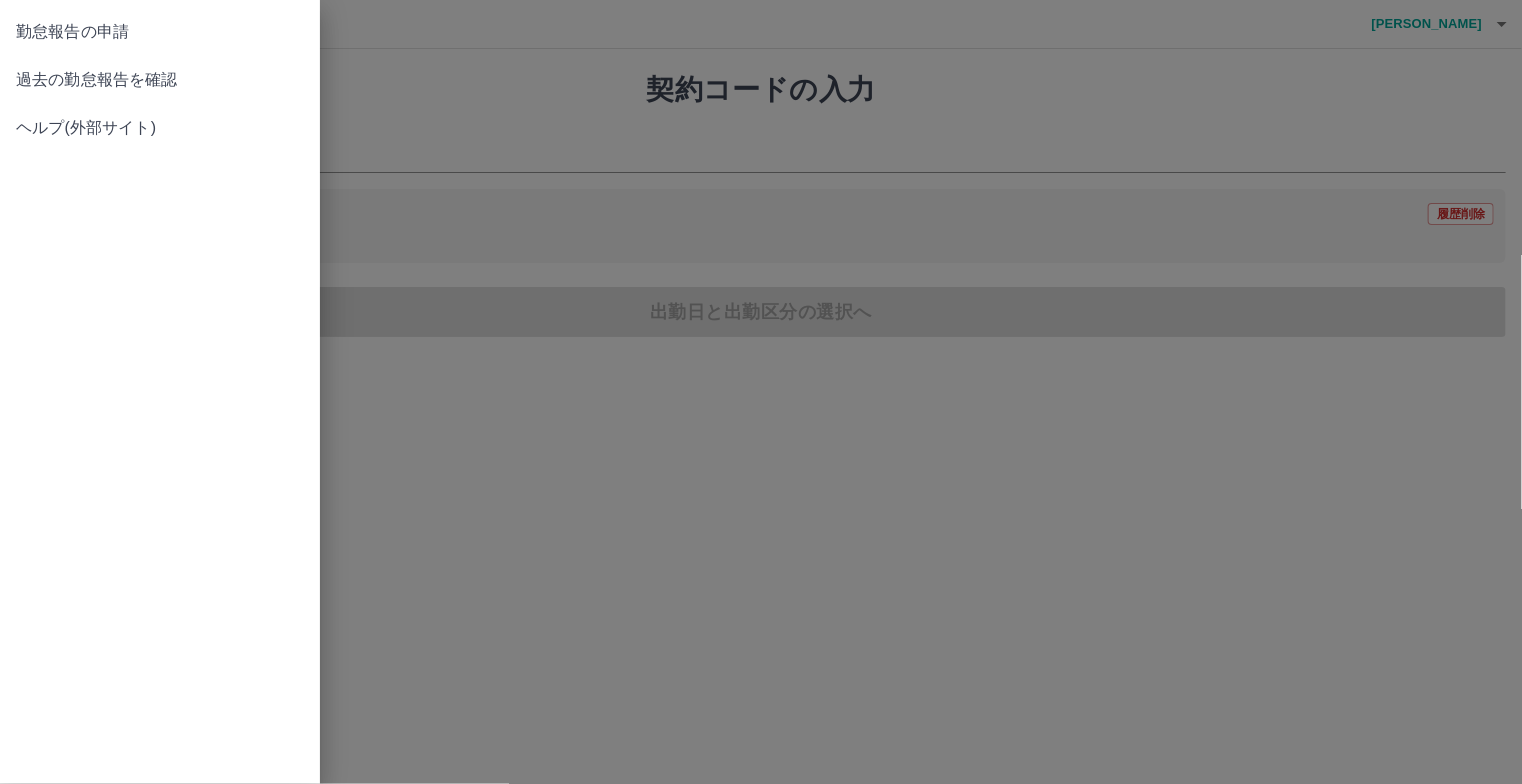 click on "過去の勤怠報告を確認" at bounding box center (160, 80) 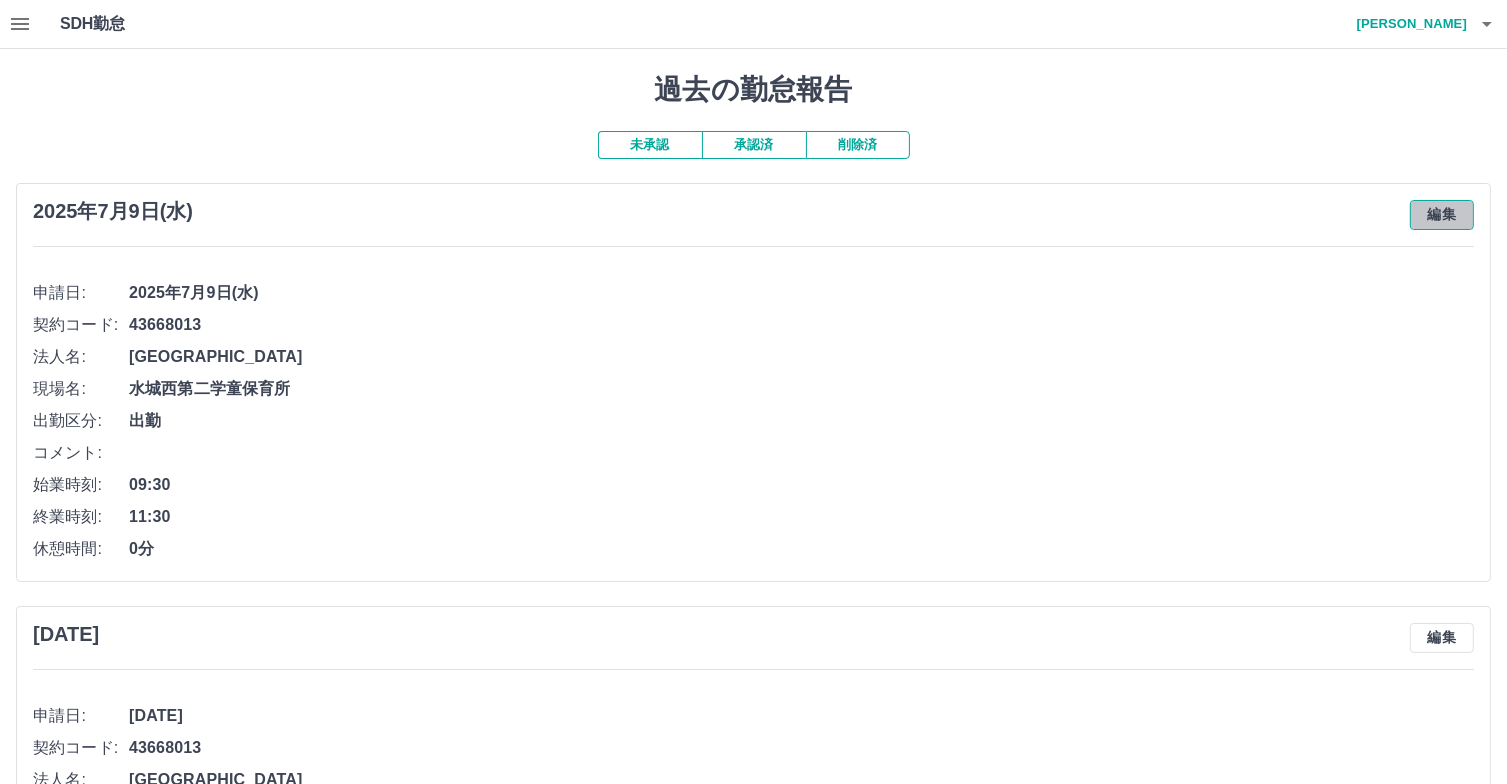 click on "編集" at bounding box center (1442, 215) 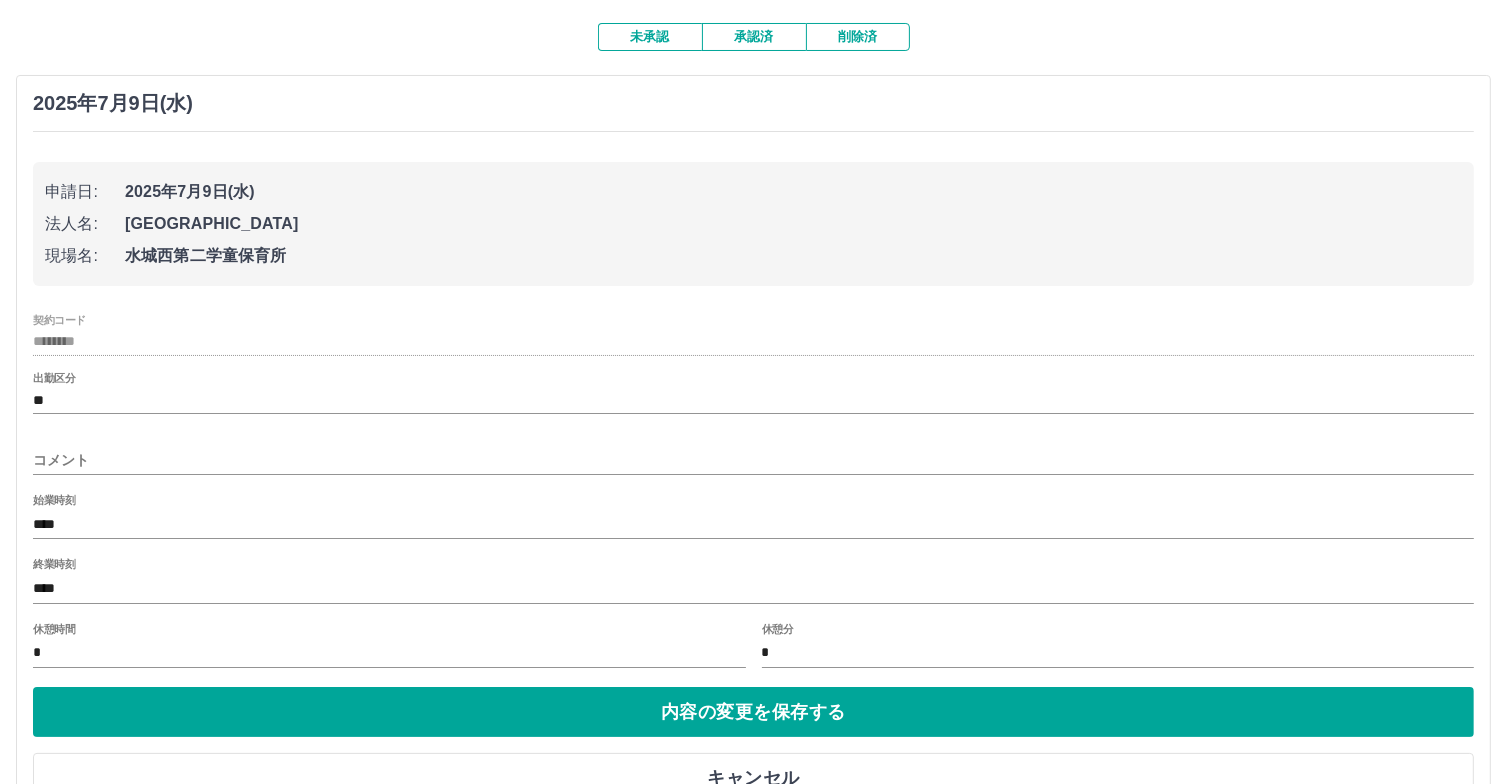 scroll, scrollTop: 300, scrollLeft: 0, axis: vertical 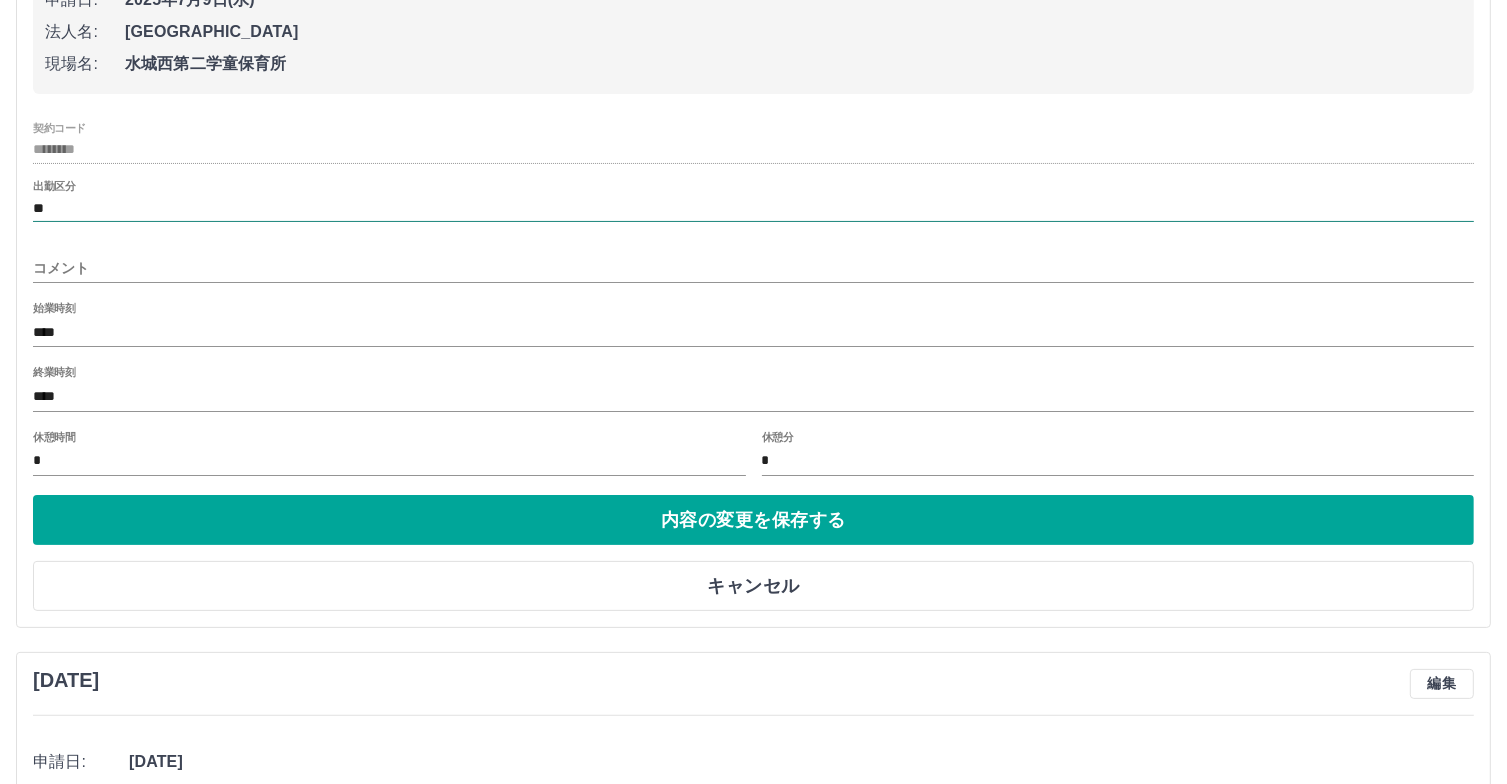 click on "**" at bounding box center (753, 208) 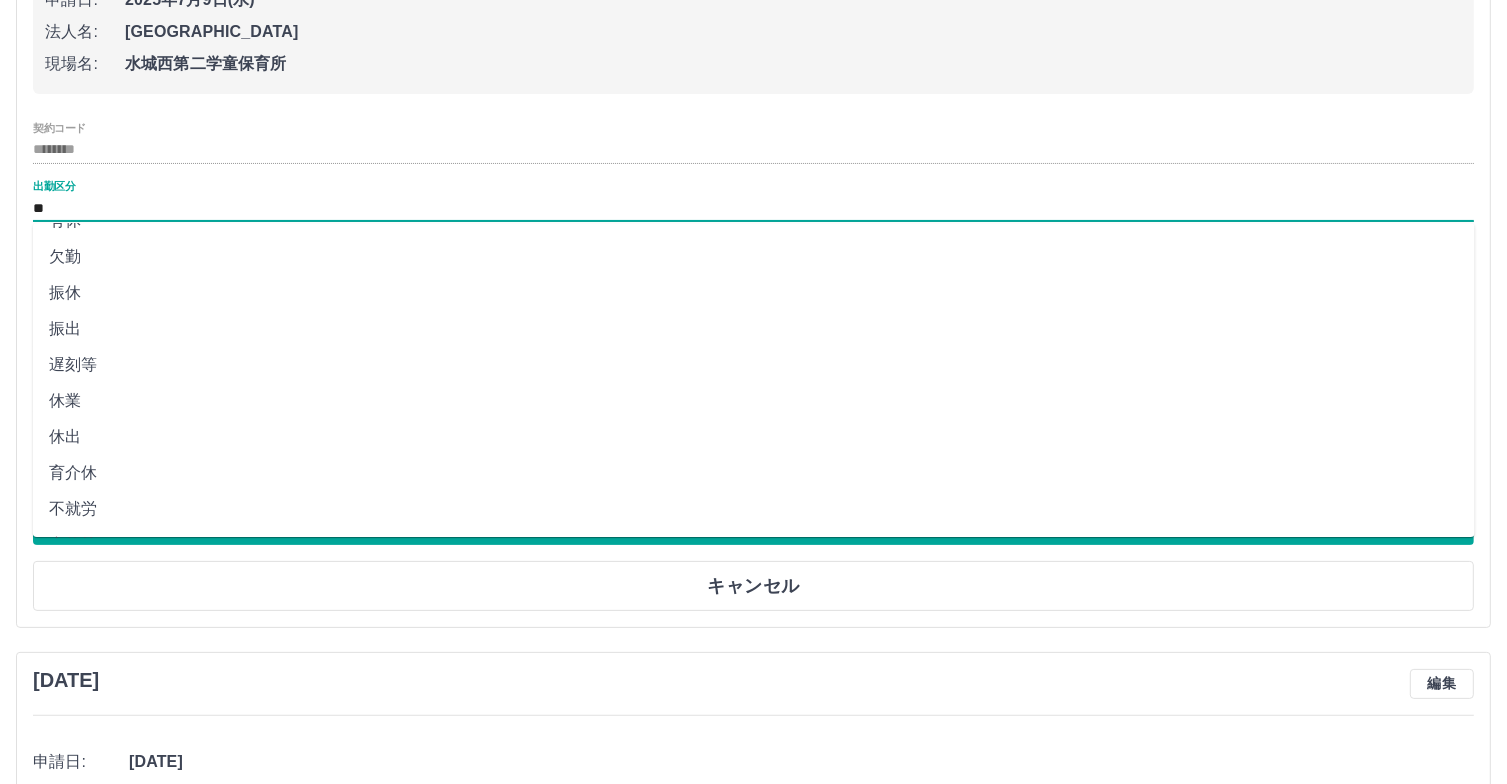 scroll, scrollTop: 0, scrollLeft: 0, axis: both 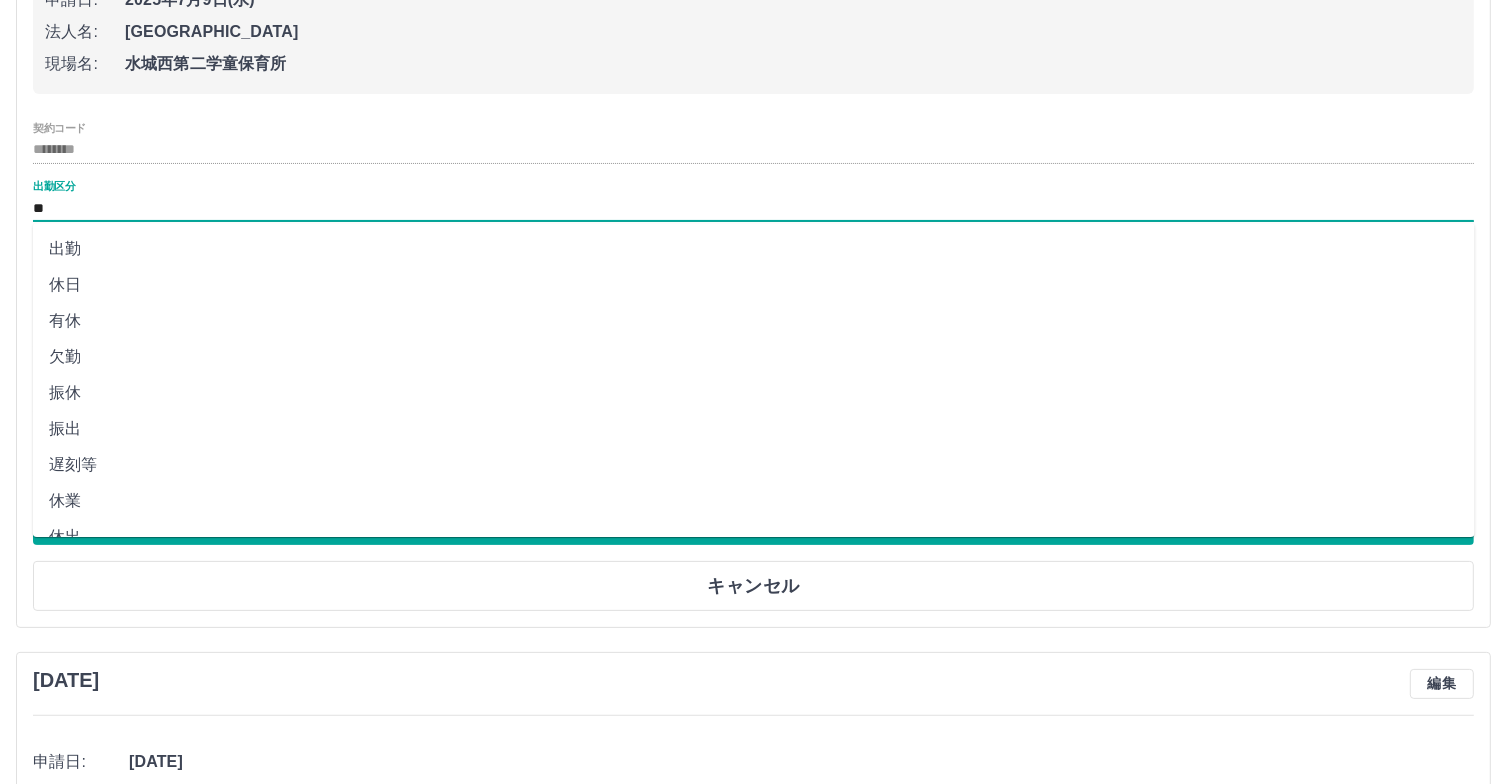 click on "休日" at bounding box center (754, 285) 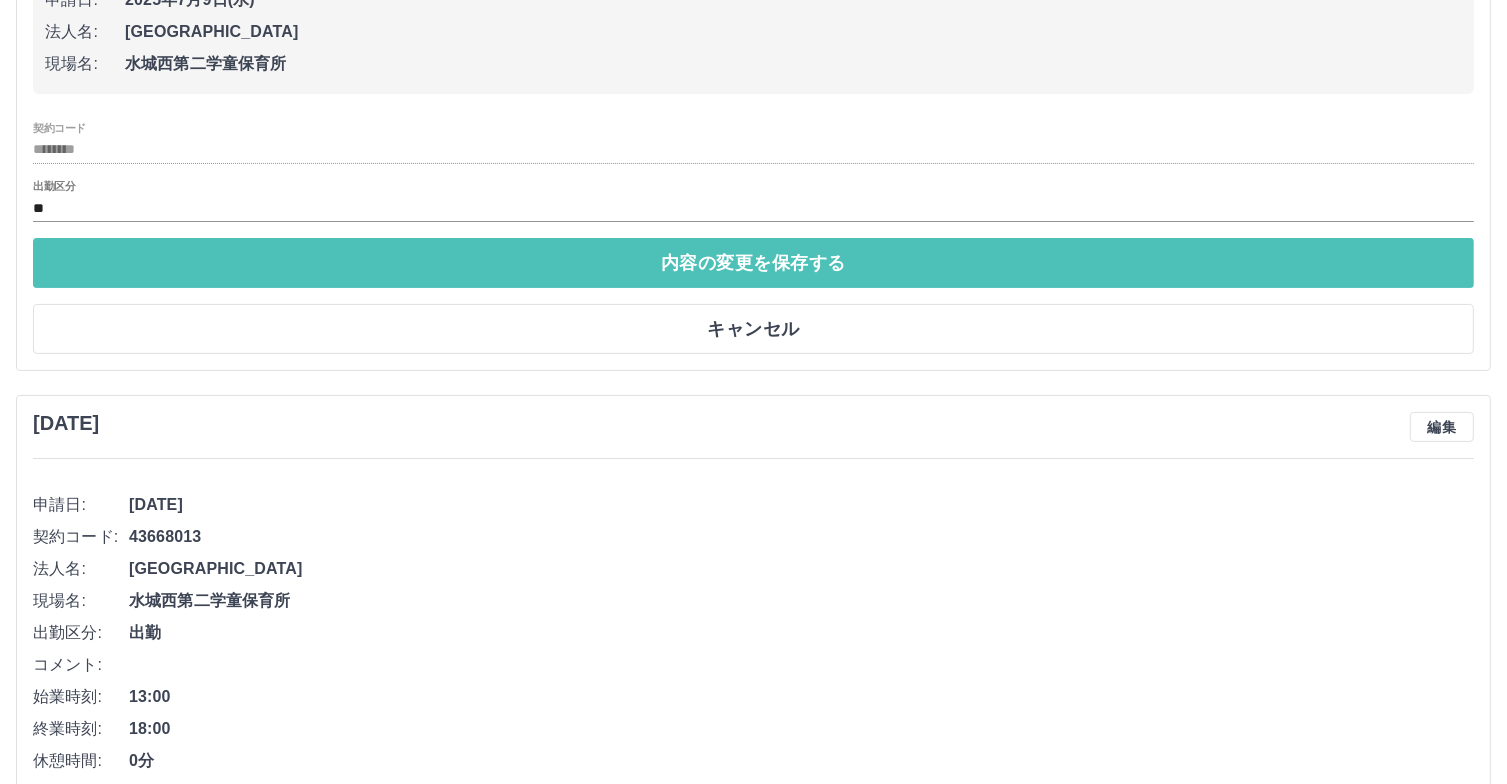 click on "内容の変更を保存する" at bounding box center [753, 263] 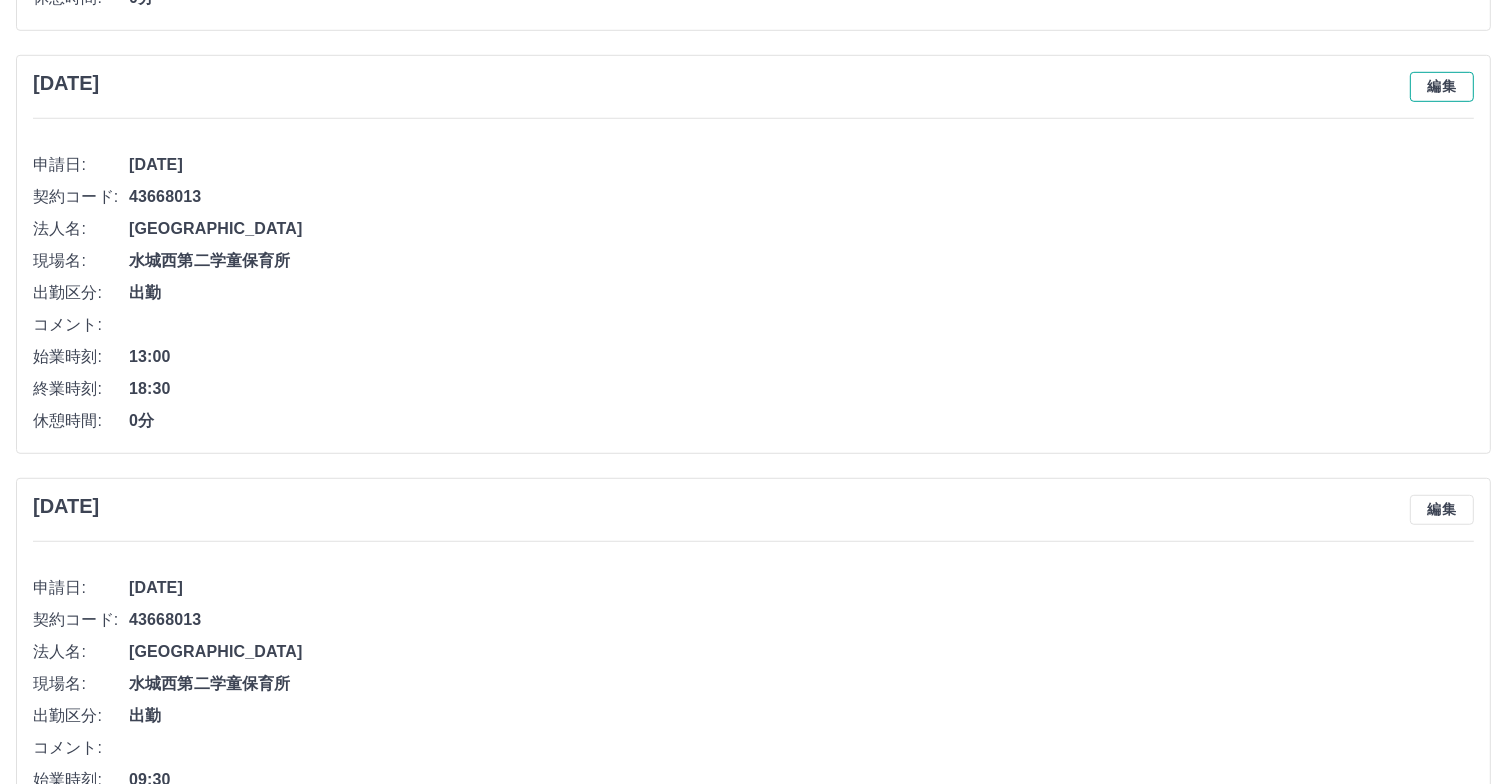 scroll, scrollTop: 1184, scrollLeft: 0, axis: vertical 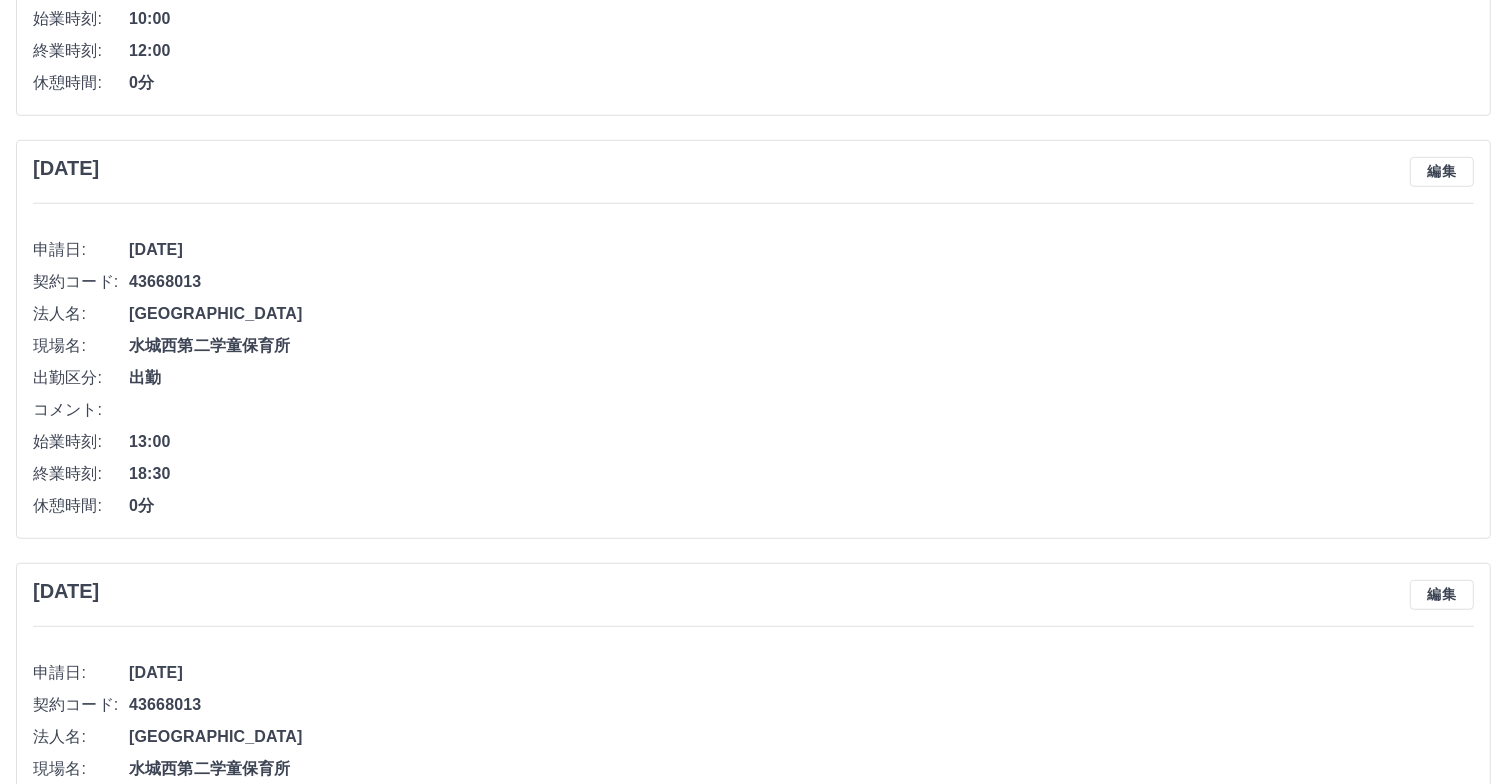 drag, startPoint x: 1410, startPoint y: 7, endPoint x: 830, endPoint y: 177, distance: 604.4005 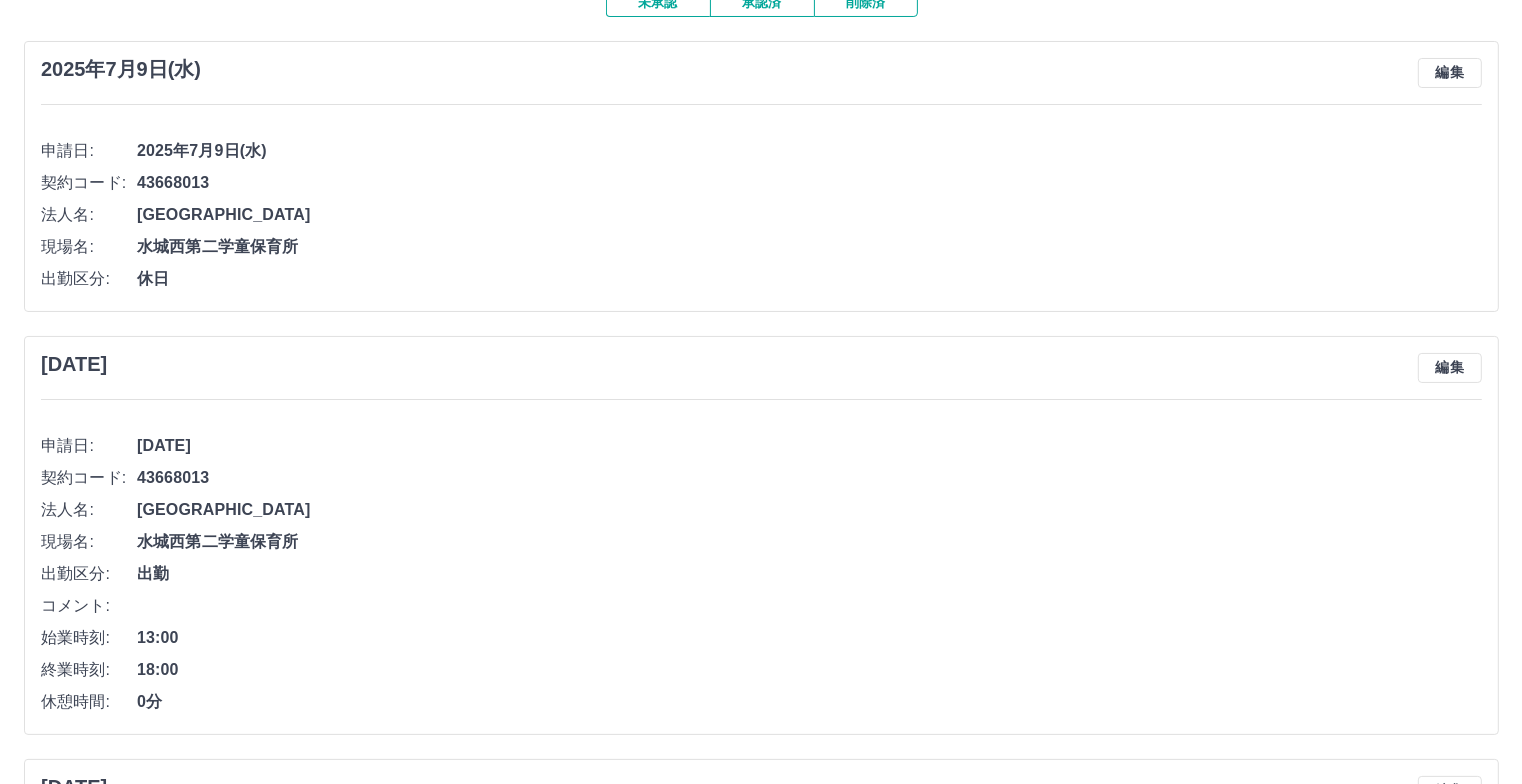 scroll, scrollTop: 0, scrollLeft: 0, axis: both 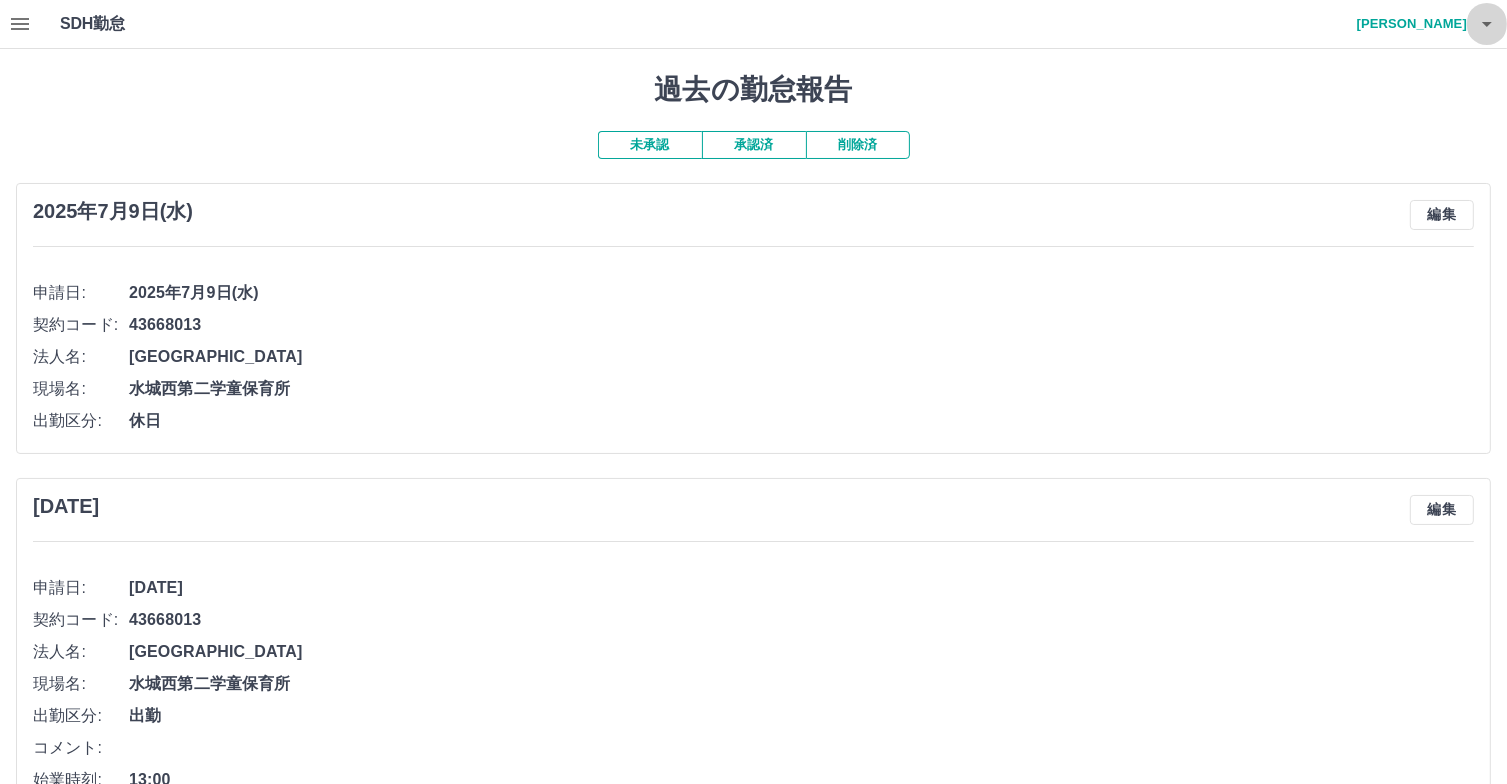 click 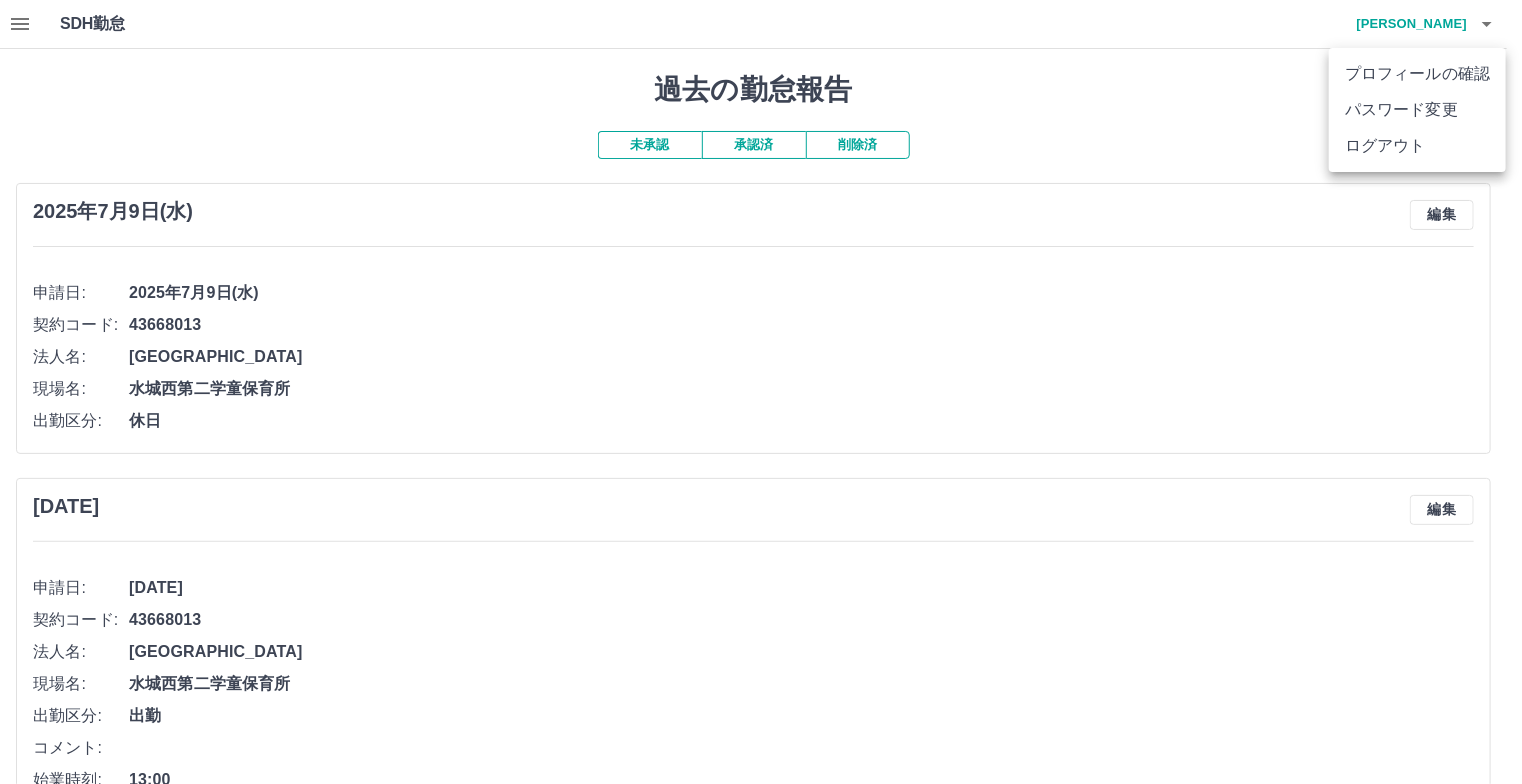 click on "ログアウト" at bounding box center [1417, 146] 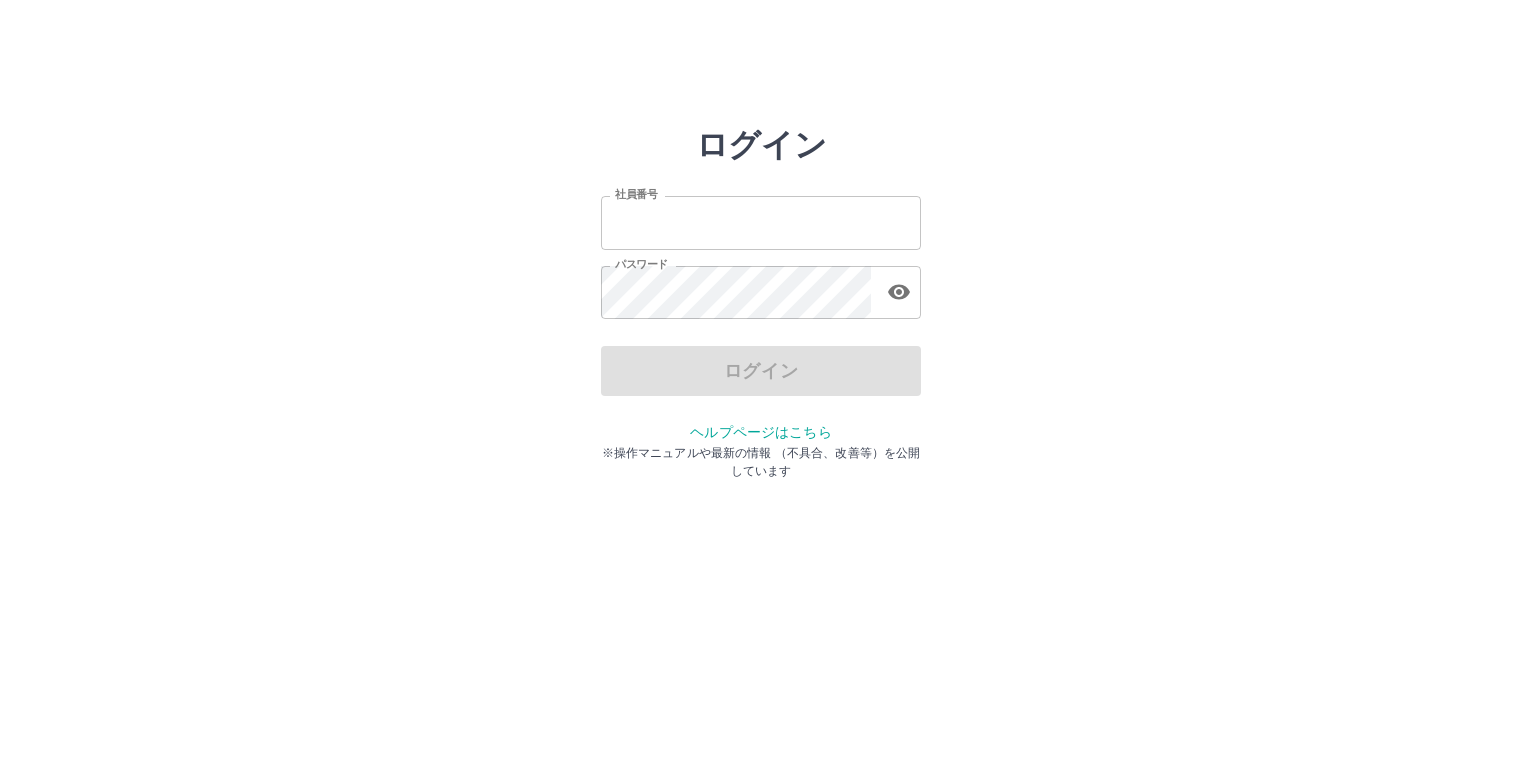 scroll, scrollTop: 0, scrollLeft: 0, axis: both 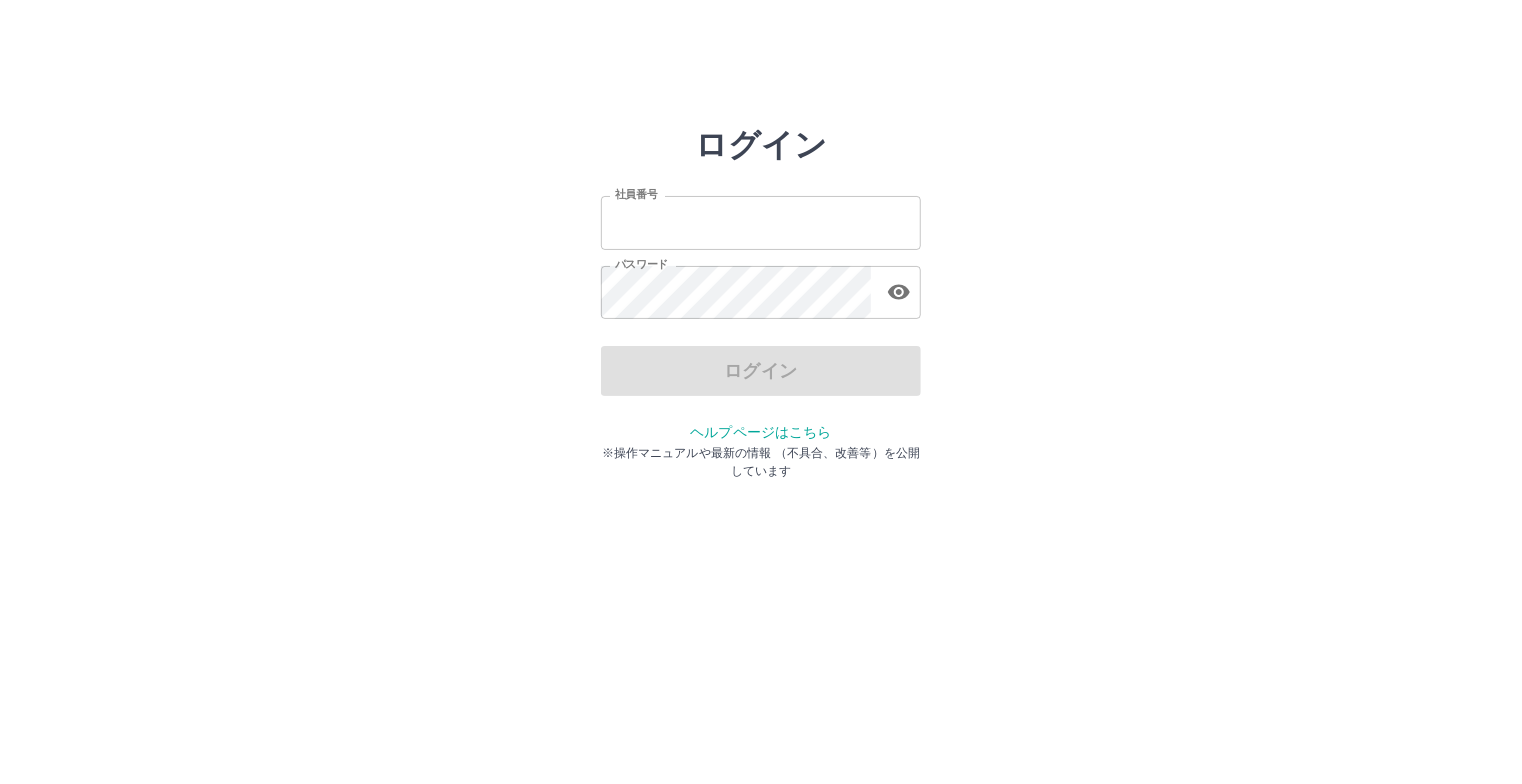 type on "*******" 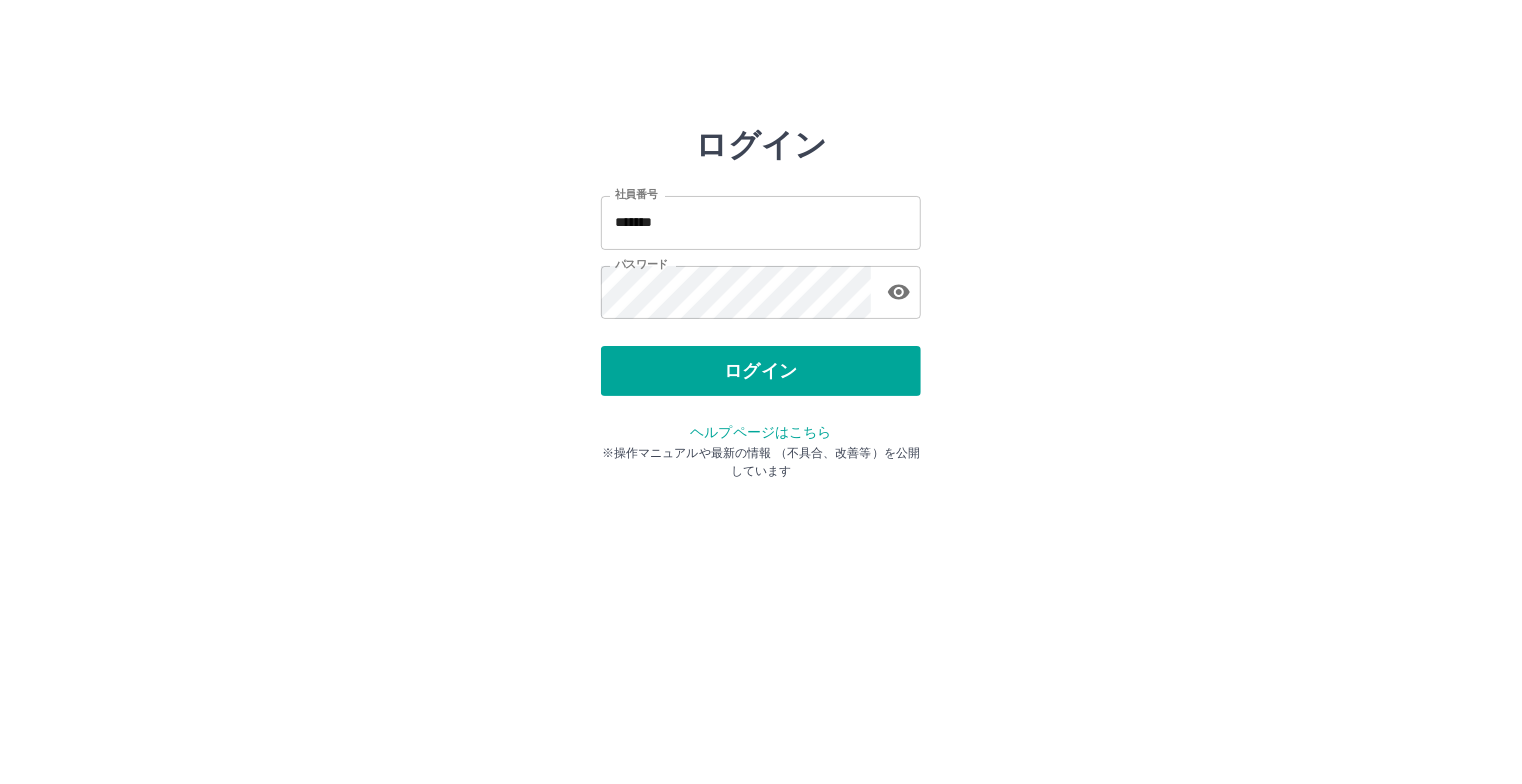 click on "ログイン" at bounding box center (761, 371) 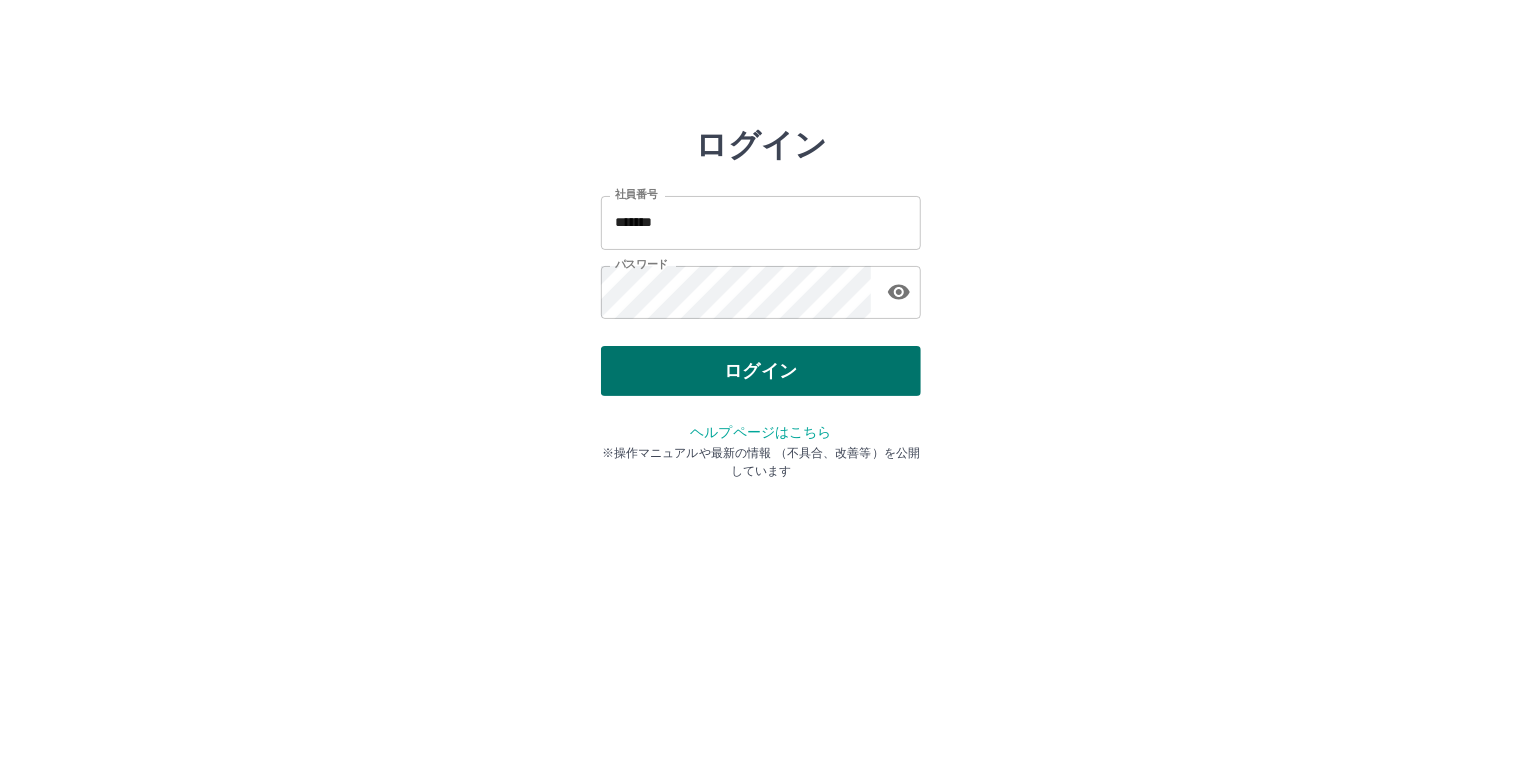 click on "ログイン" at bounding box center (761, 371) 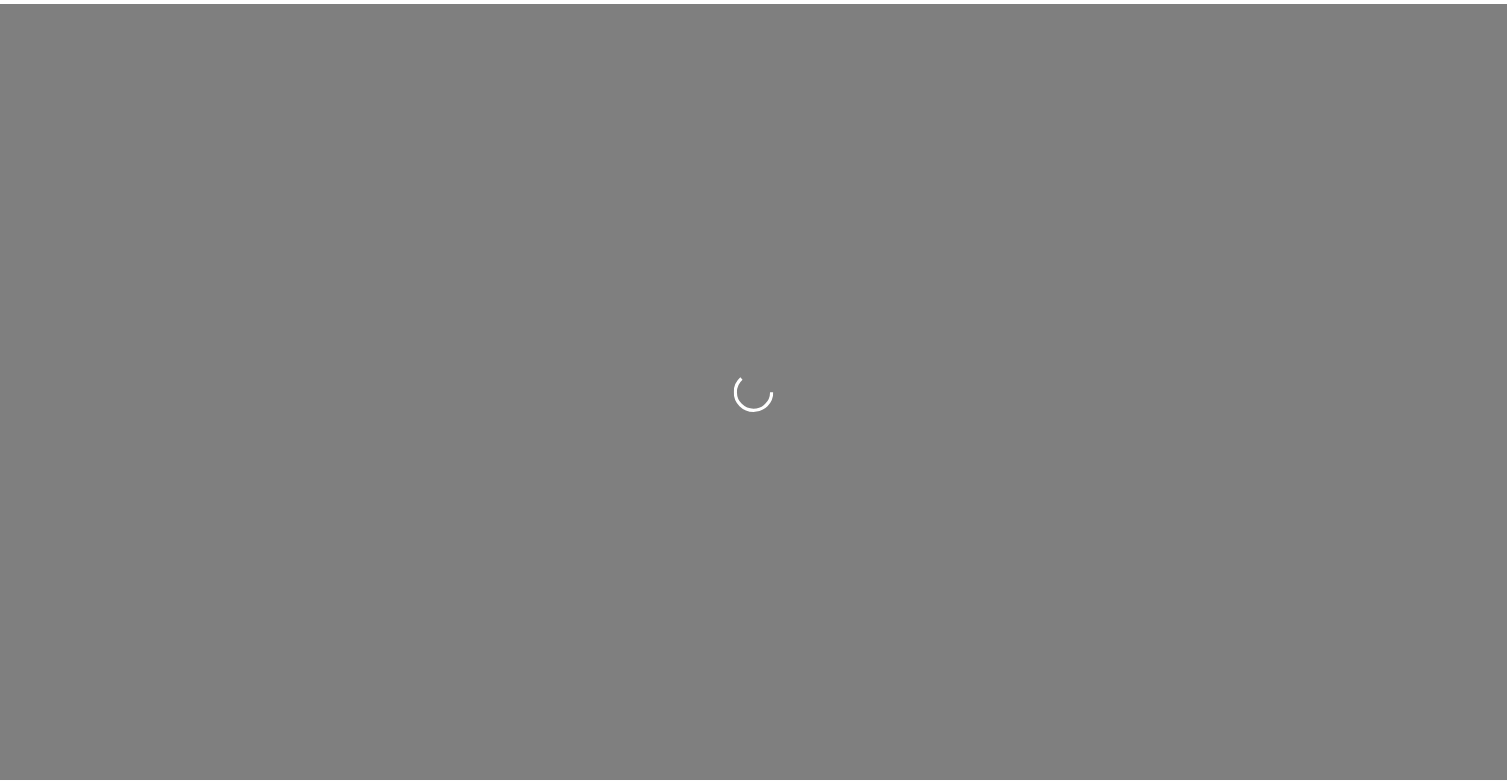 scroll, scrollTop: 0, scrollLeft: 0, axis: both 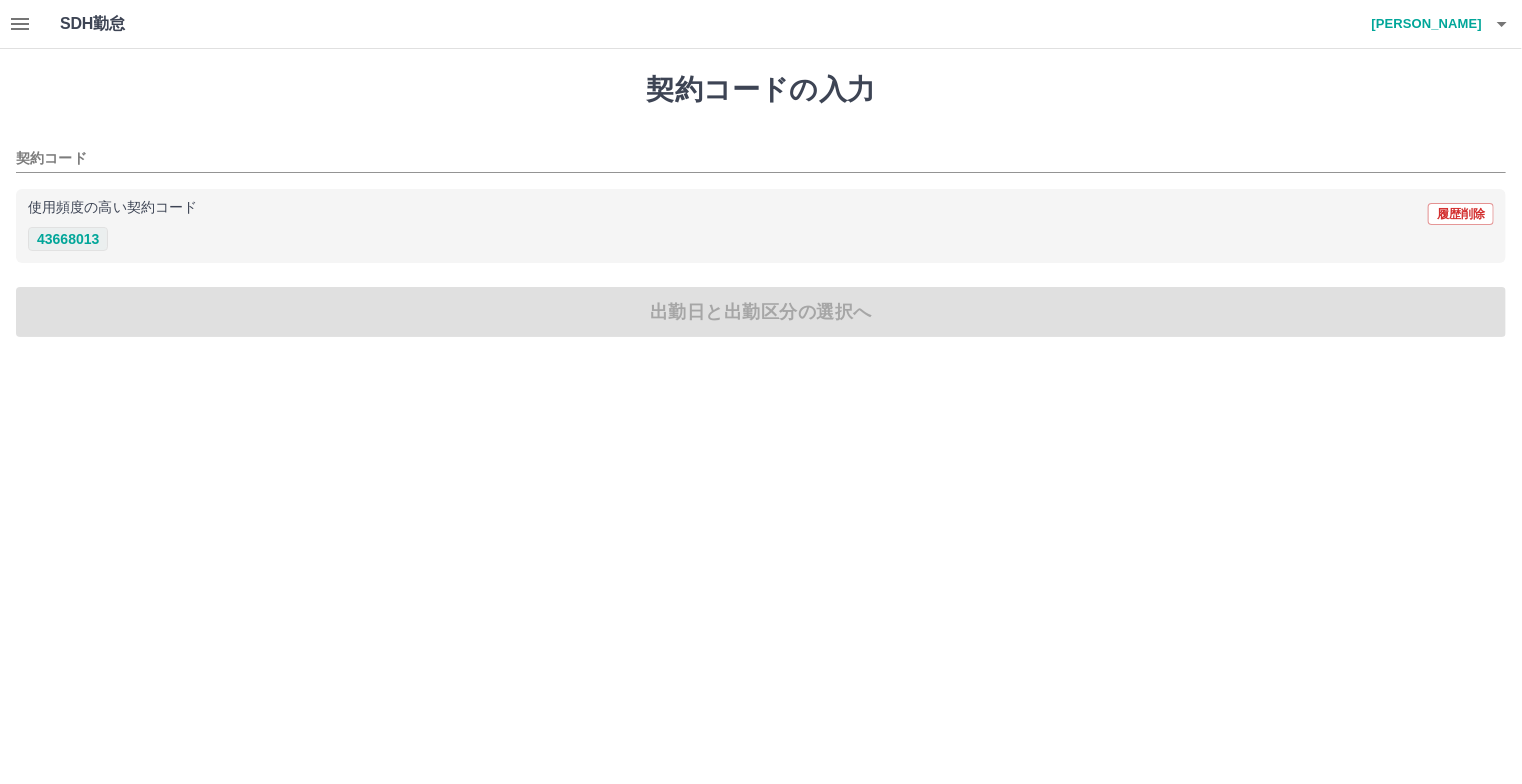 click on "43668013" at bounding box center (68, 239) 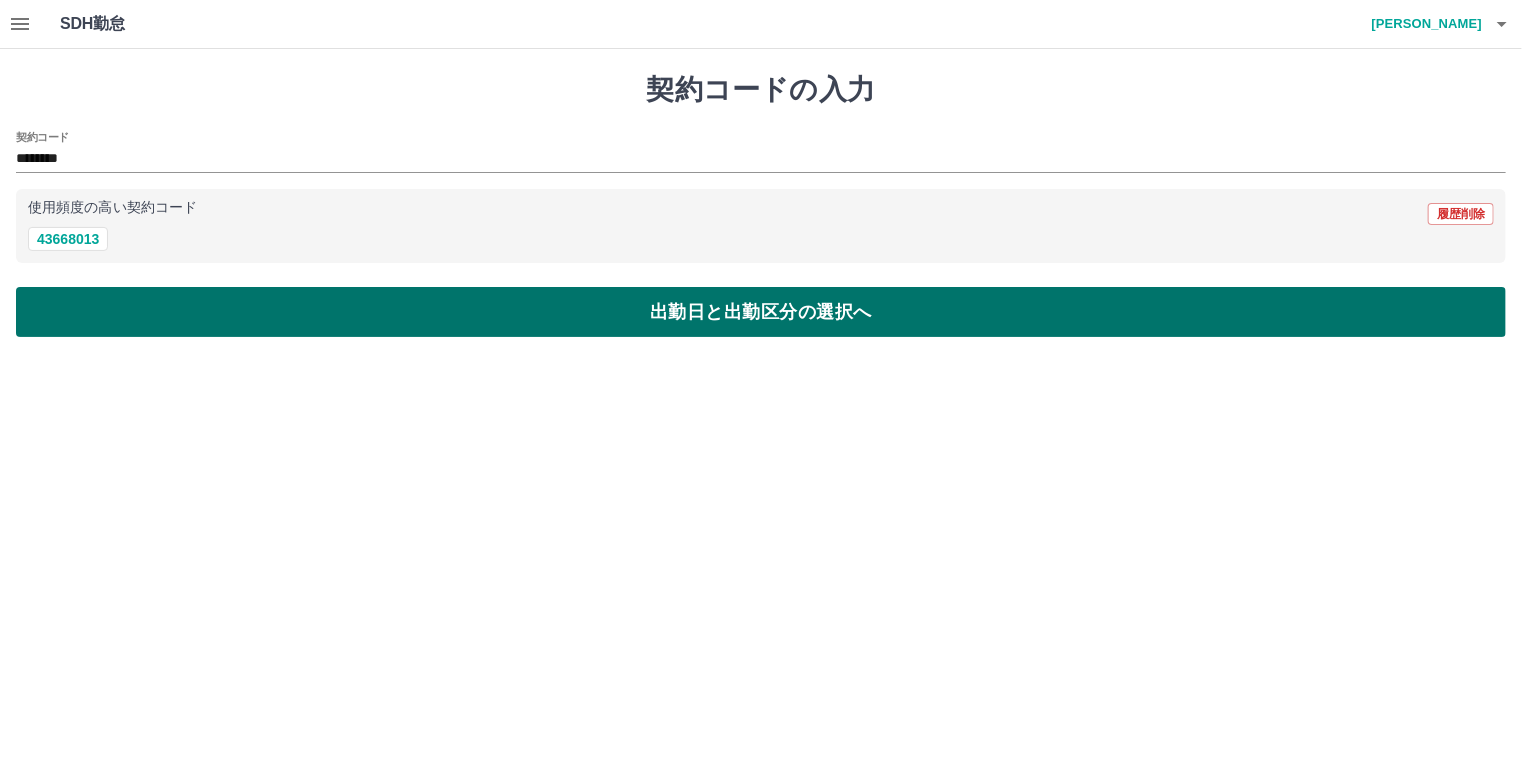 click on "出勤日と出勤区分の選択へ" at bounding box center (761, 312) 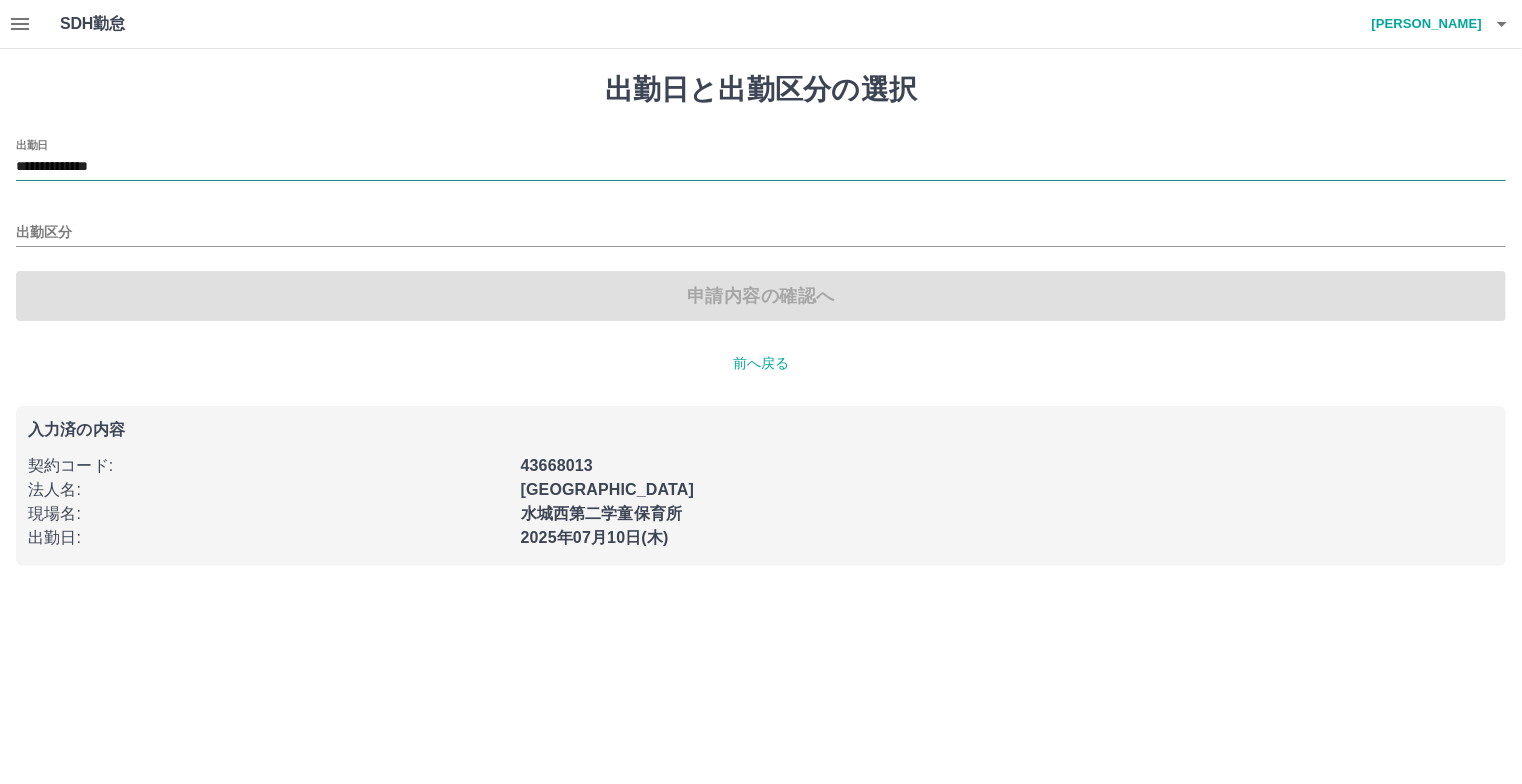 click on "**********" at bounding box center (761, 167) 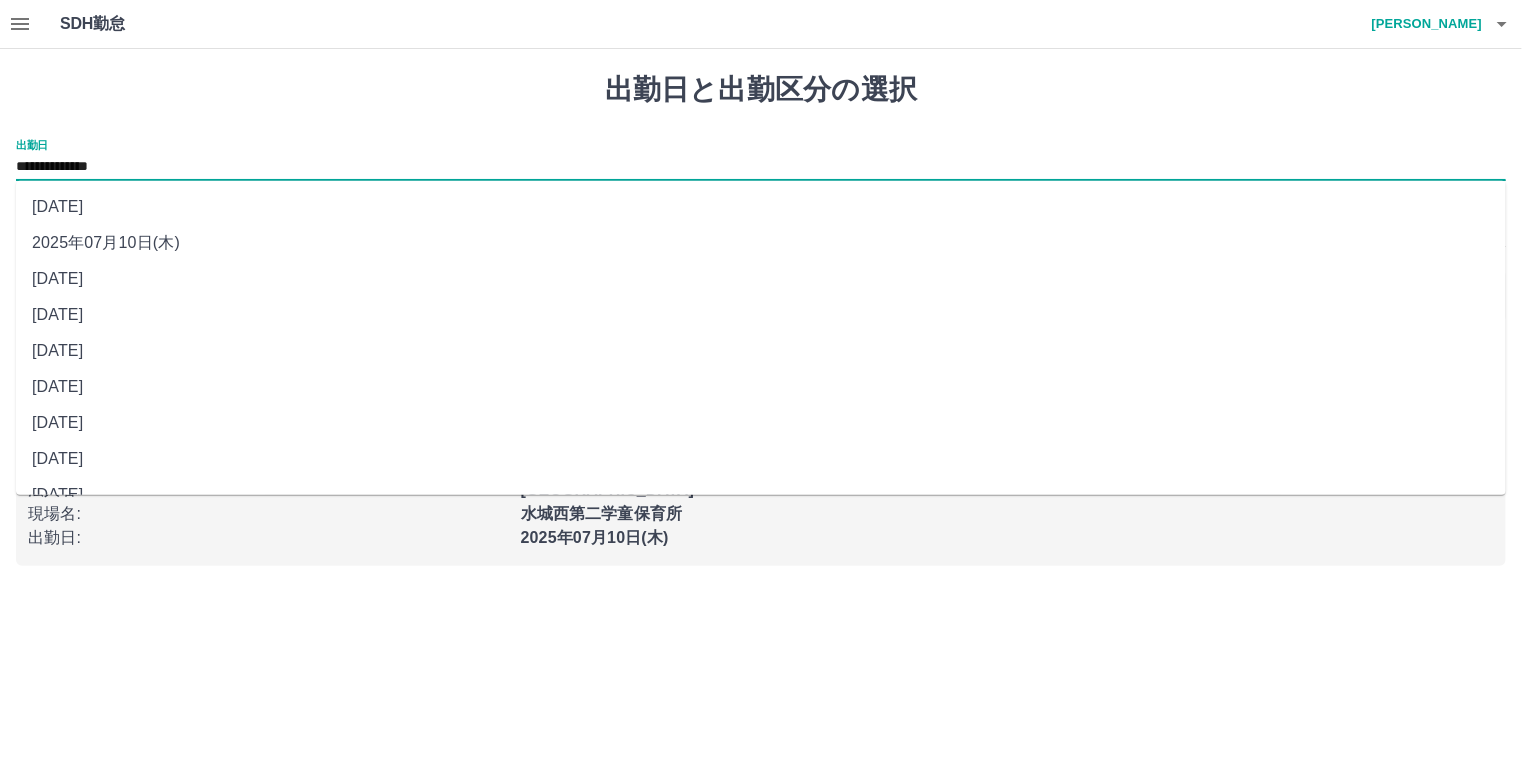 click on "2025年07月10日(木)" at bounding box center [761, 243] 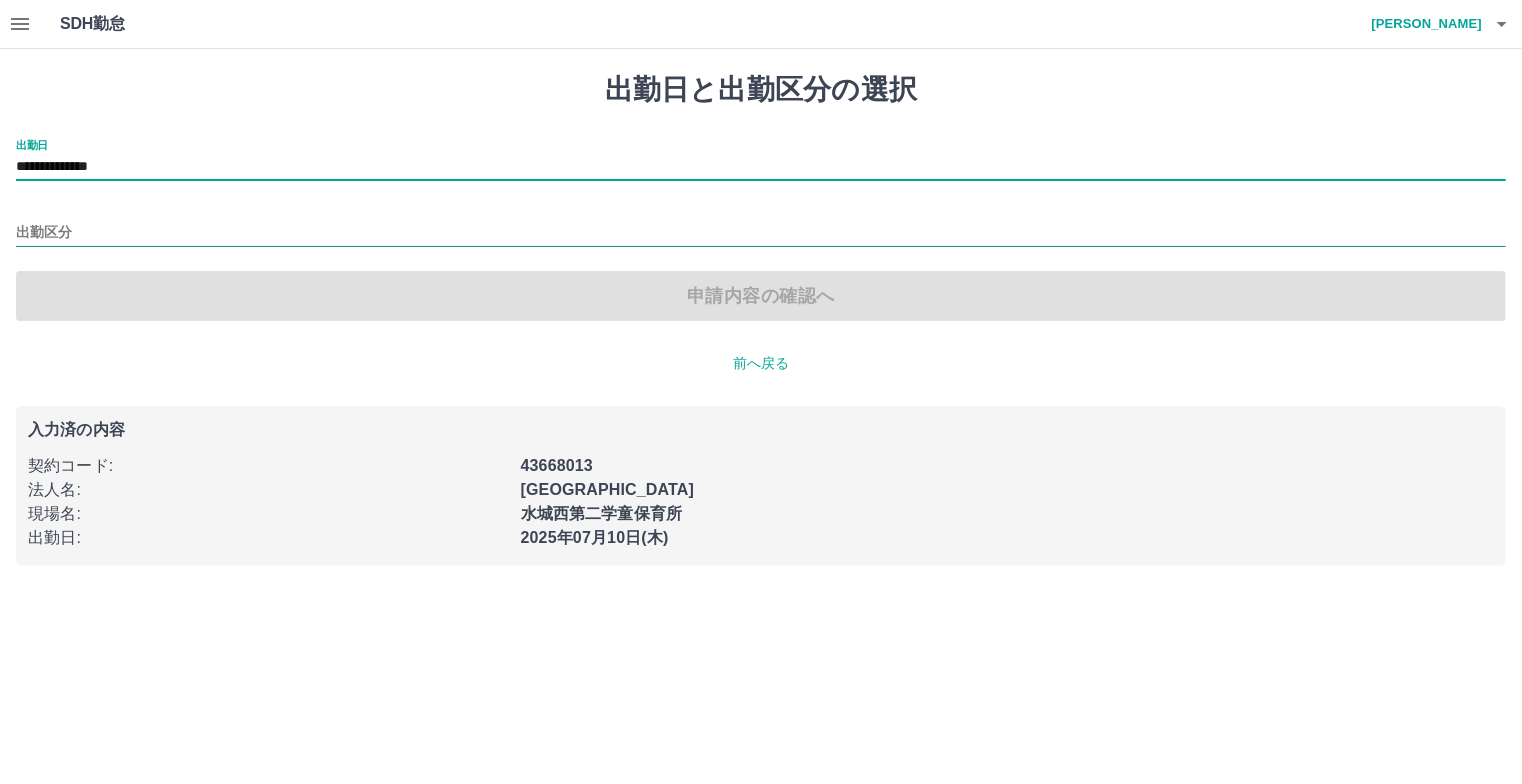 click on "出勤区分" at bounding box center [761, 233] 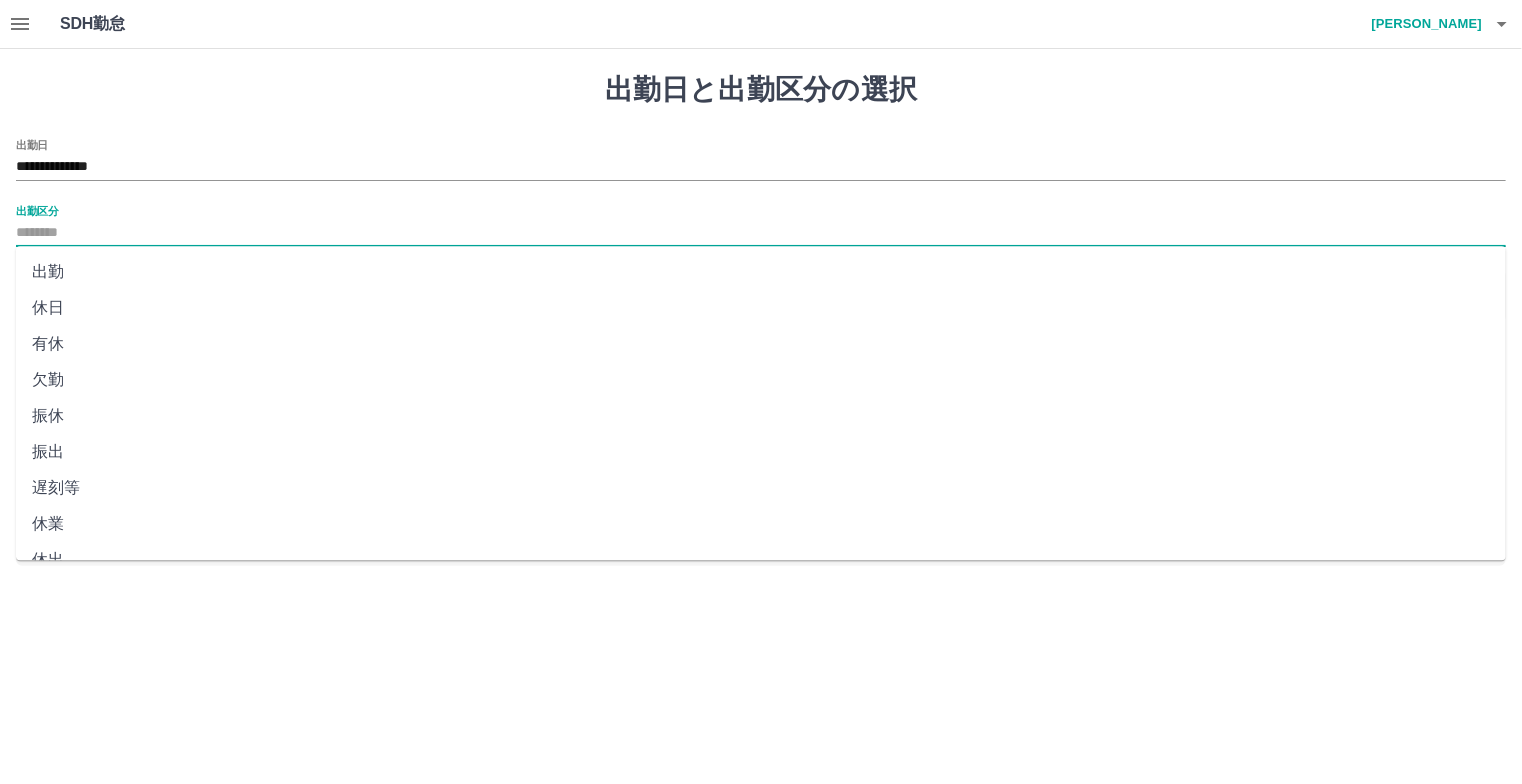 click on "出勤" at bounding box center (761, 272) 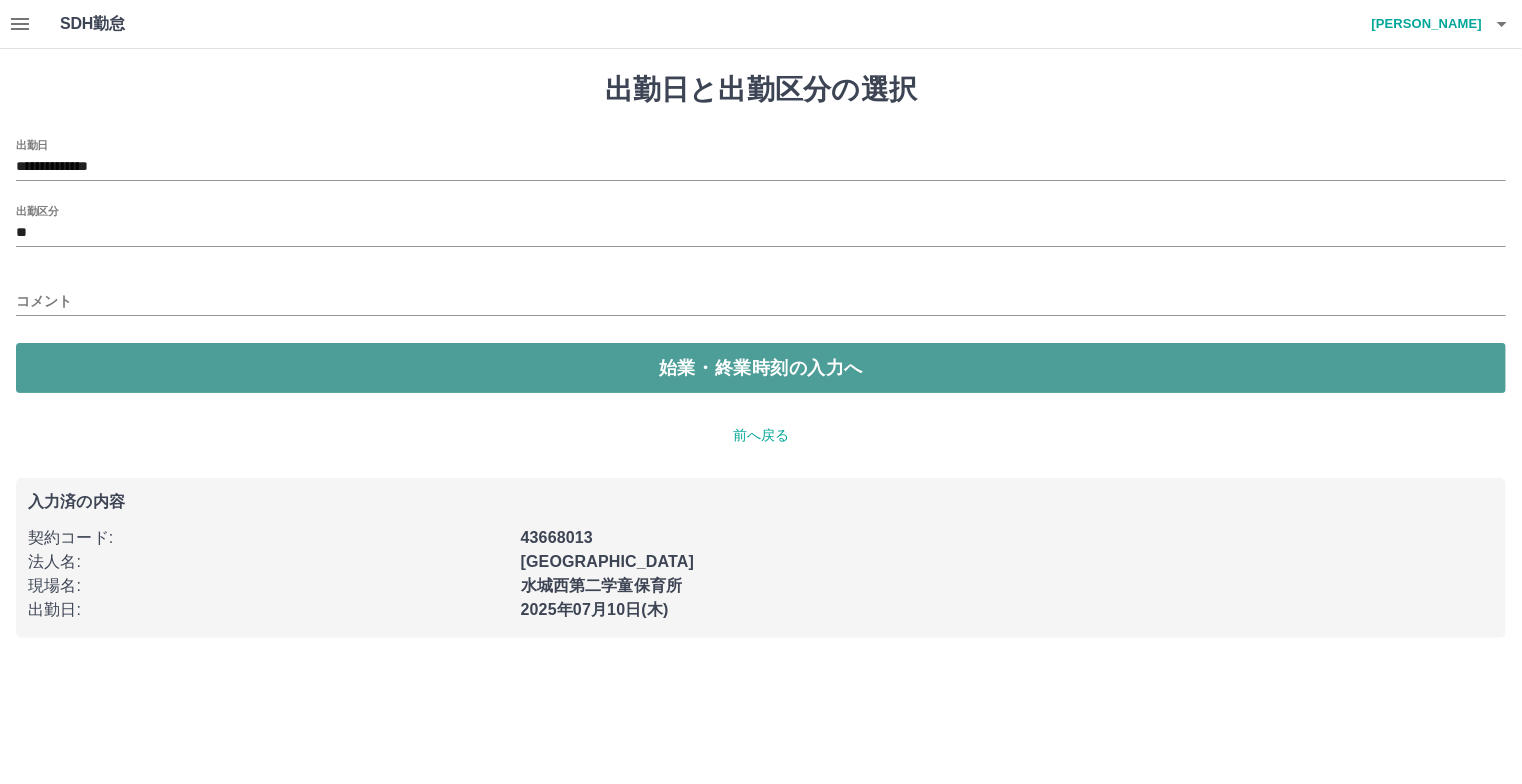 click on "始業・終業時刻の入力へ" at bounding box center (761, 368) 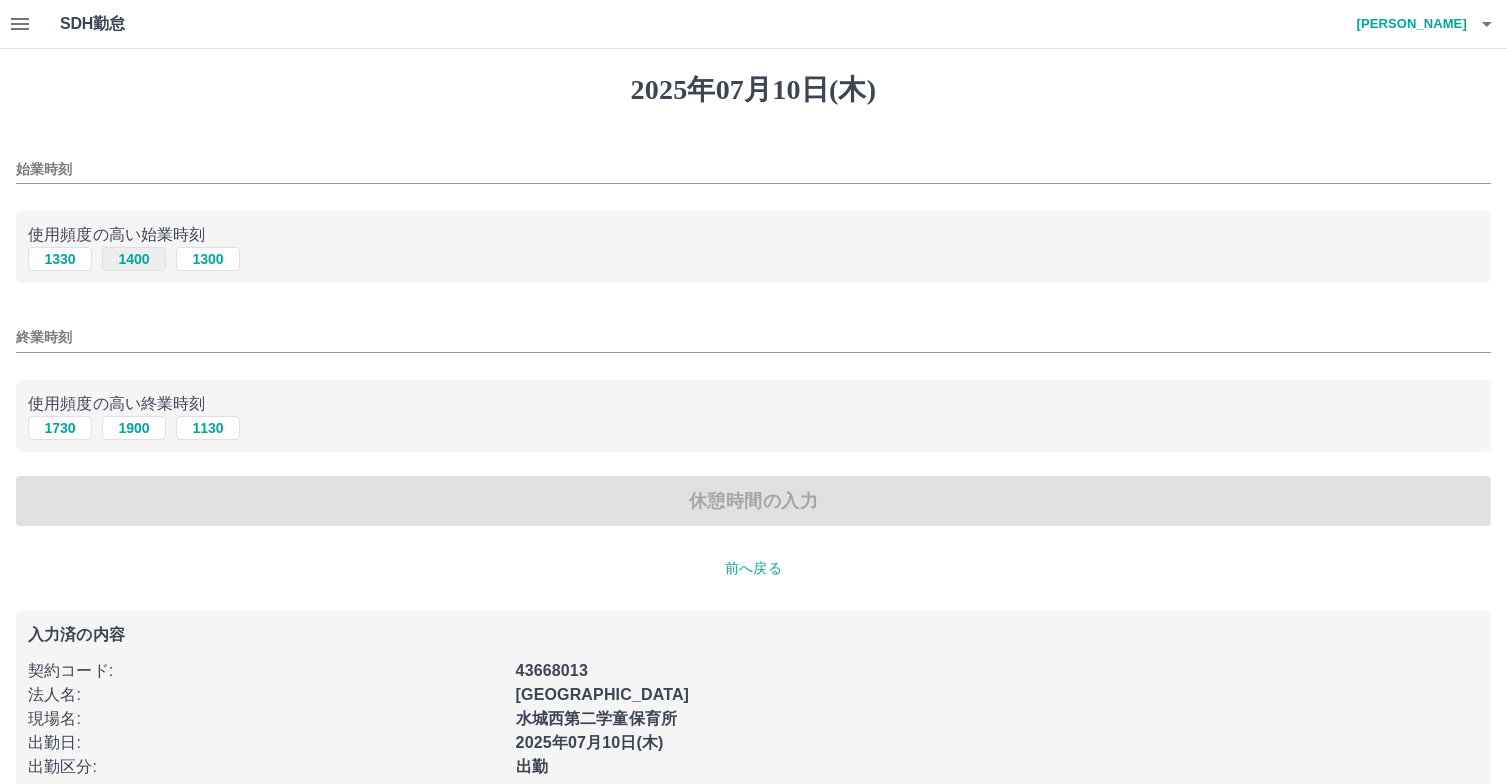 click on "1400" at bounding box center (134, 259) 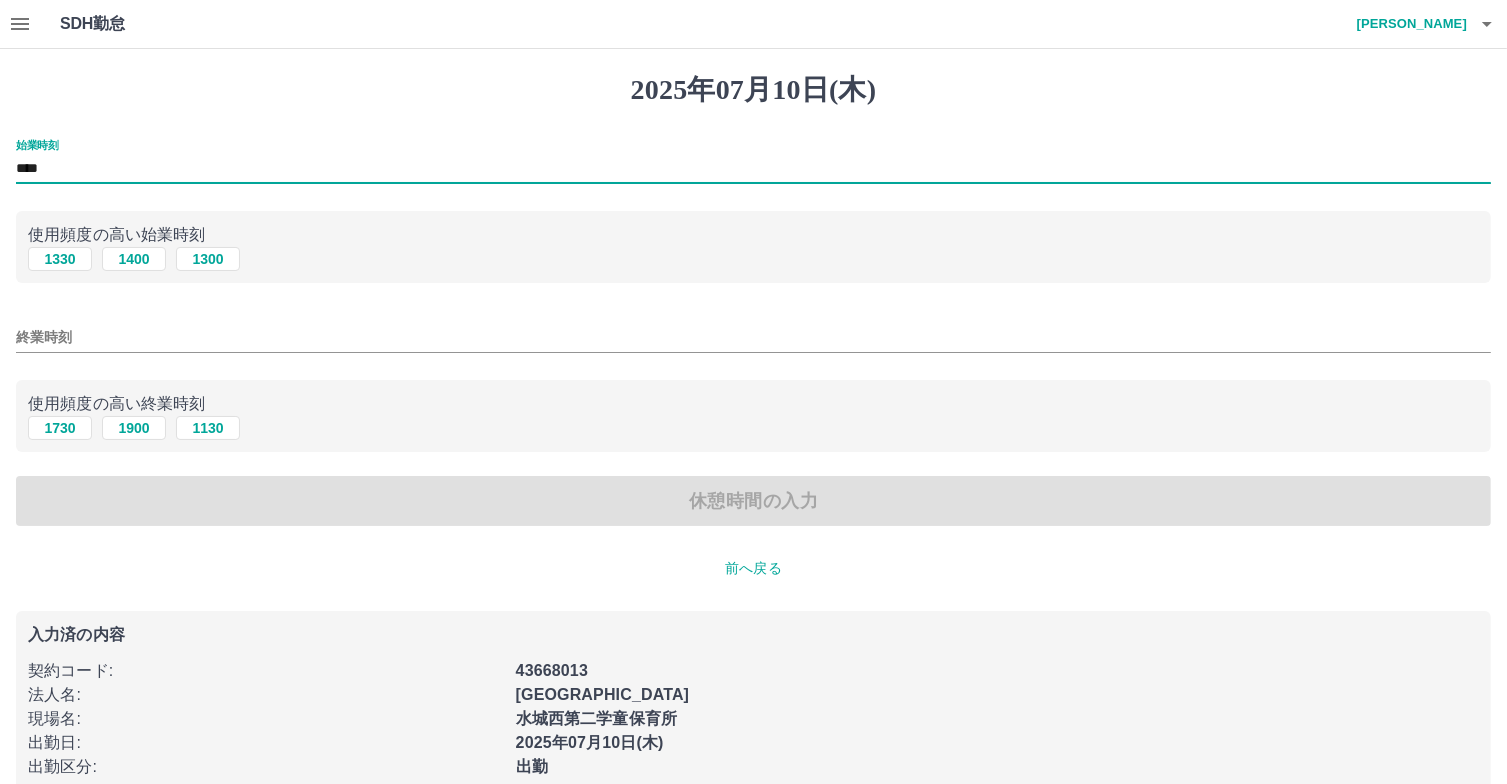 click on "****" at bounding box center (753, 169) 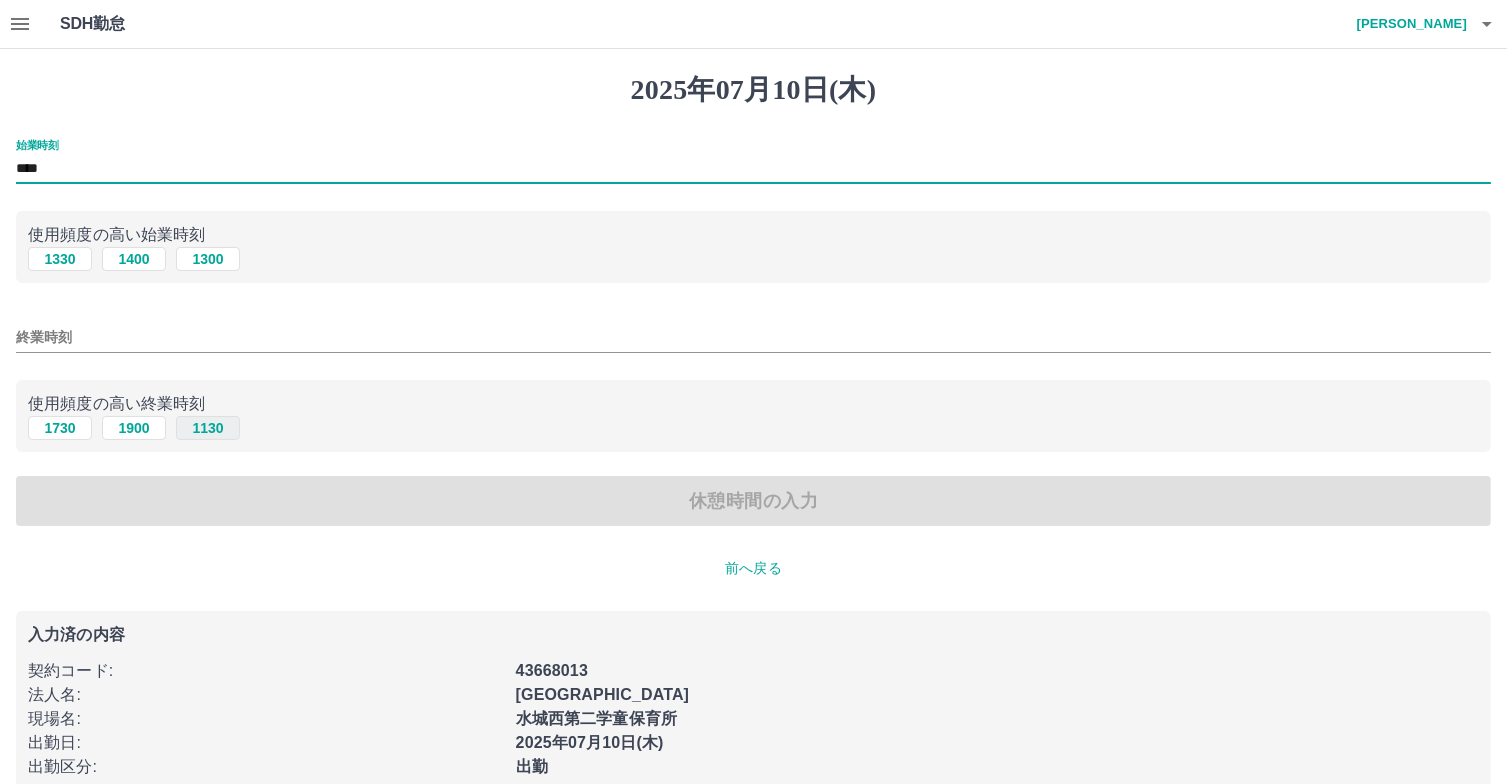 type on "****" 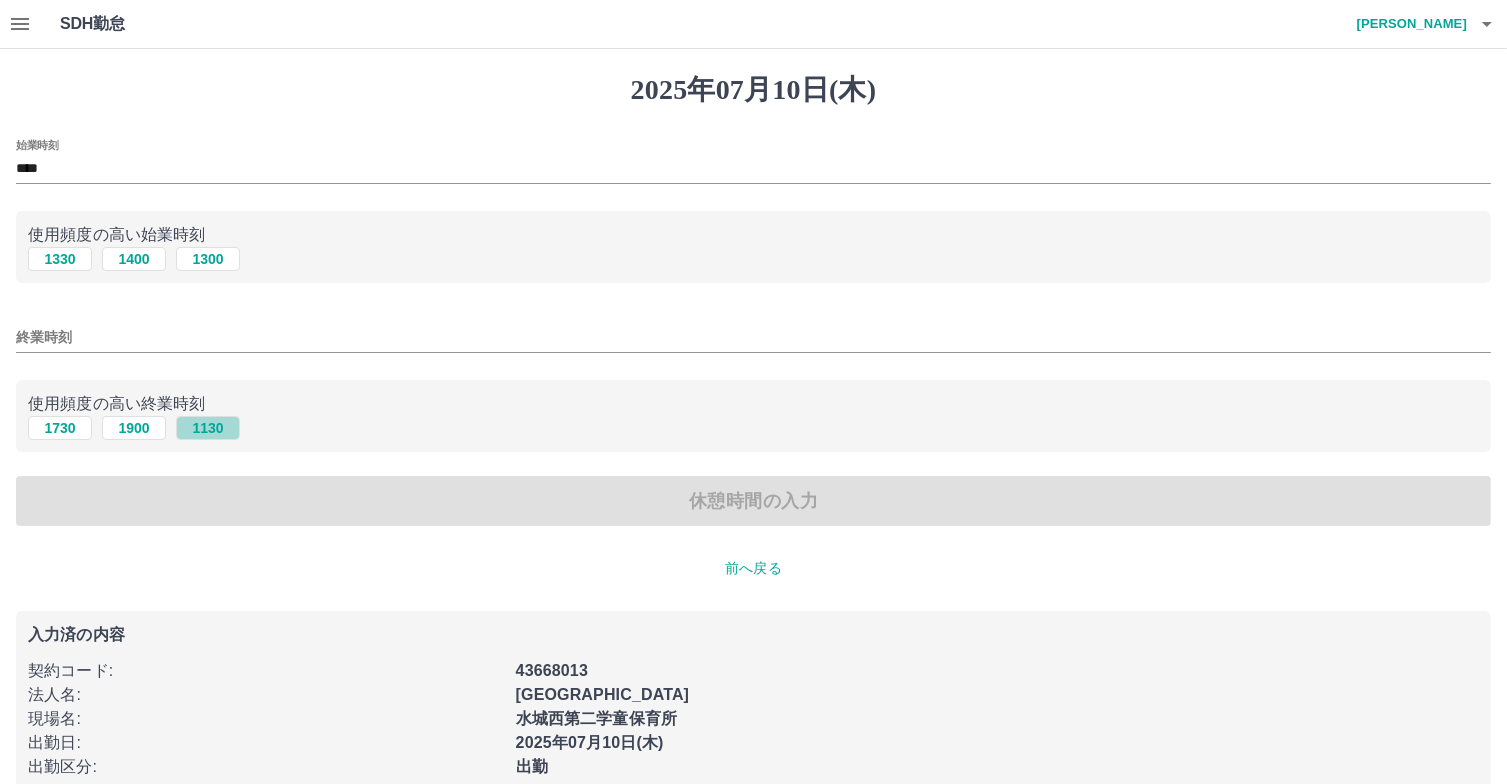 click on "1130" at bounding box center (208, 428) 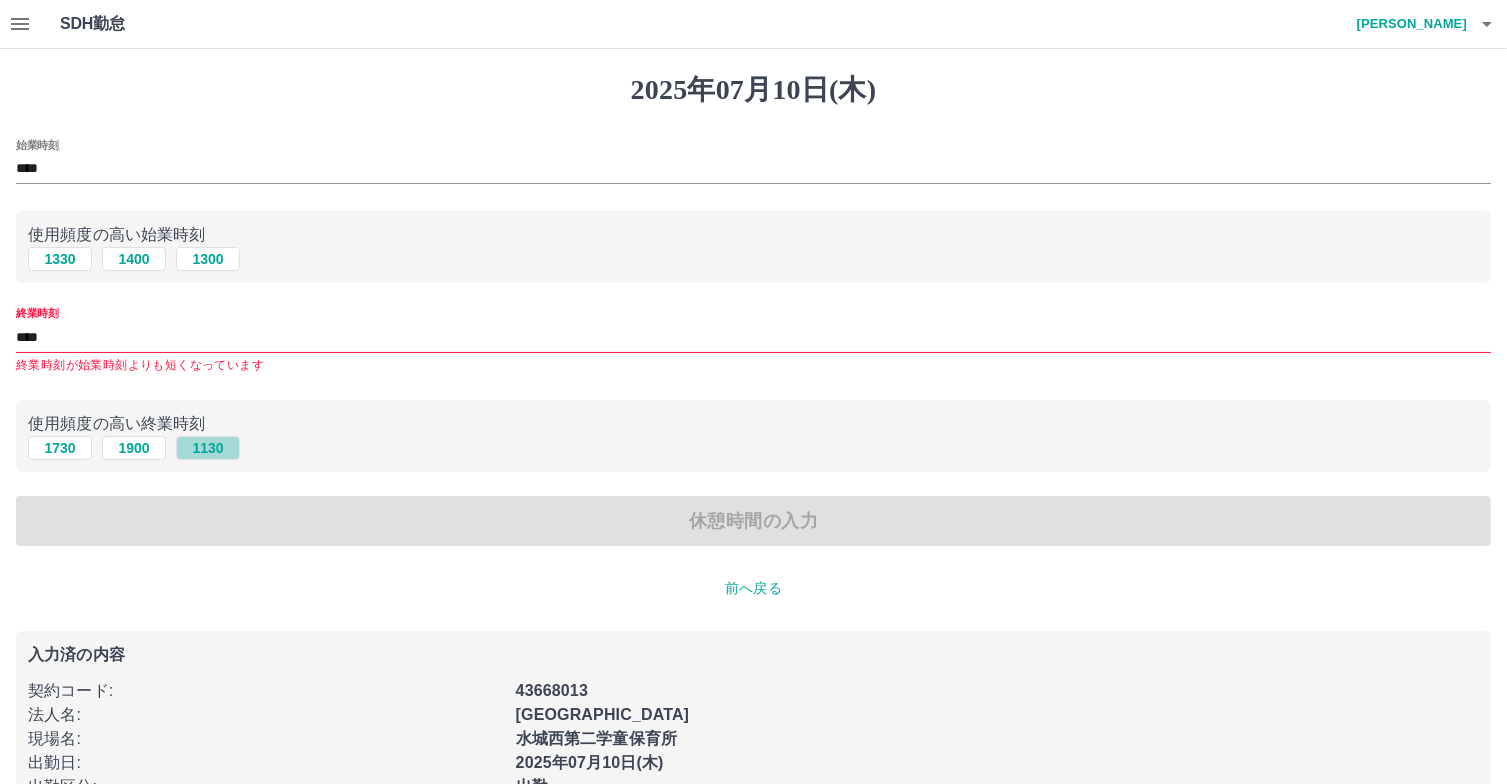 click on "1130" at bounding box center [208, 448] 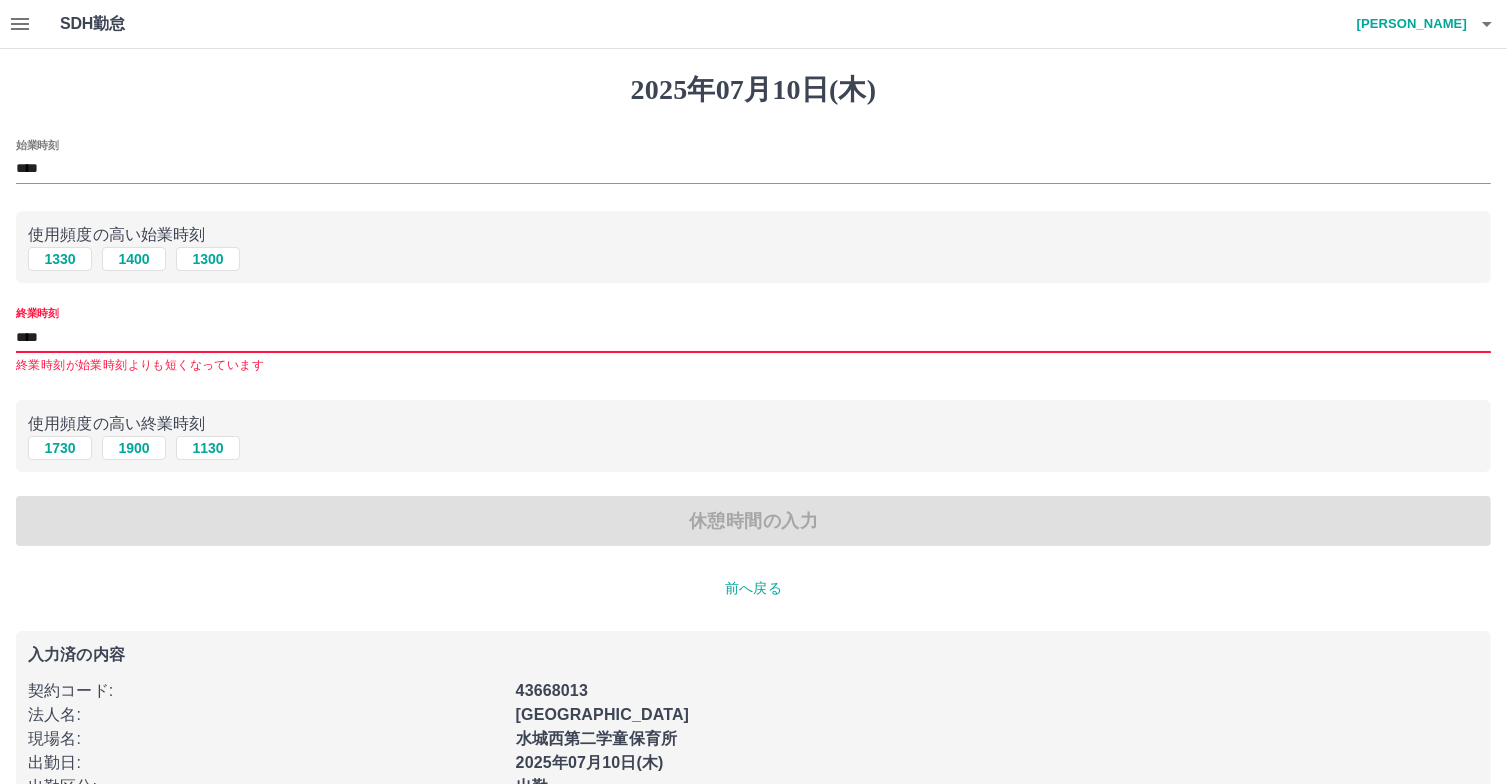 click on "****" at bounding box center [753, 337] 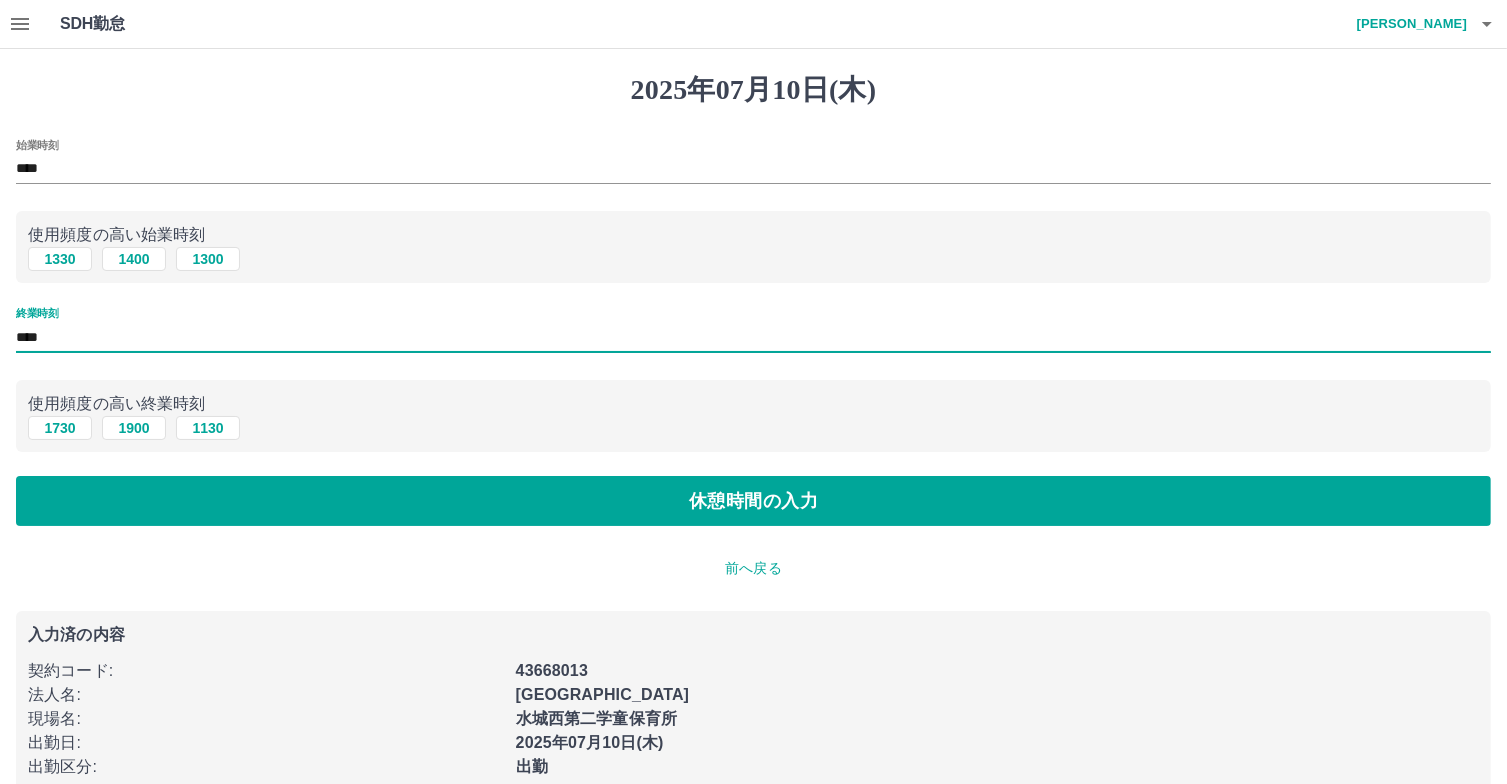 type on "****" 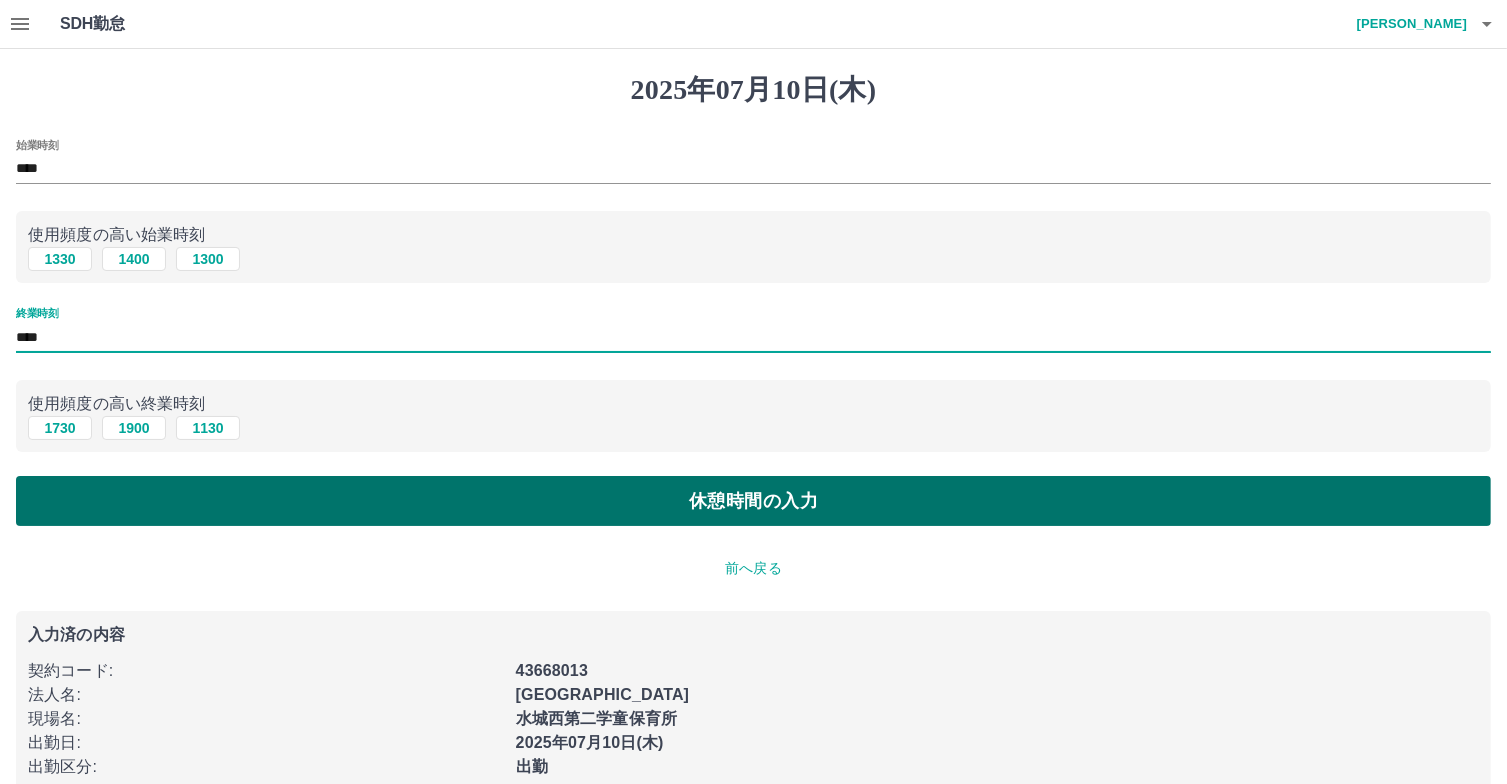 click on "休憩時間の入力" at bounding box center (753, 501) 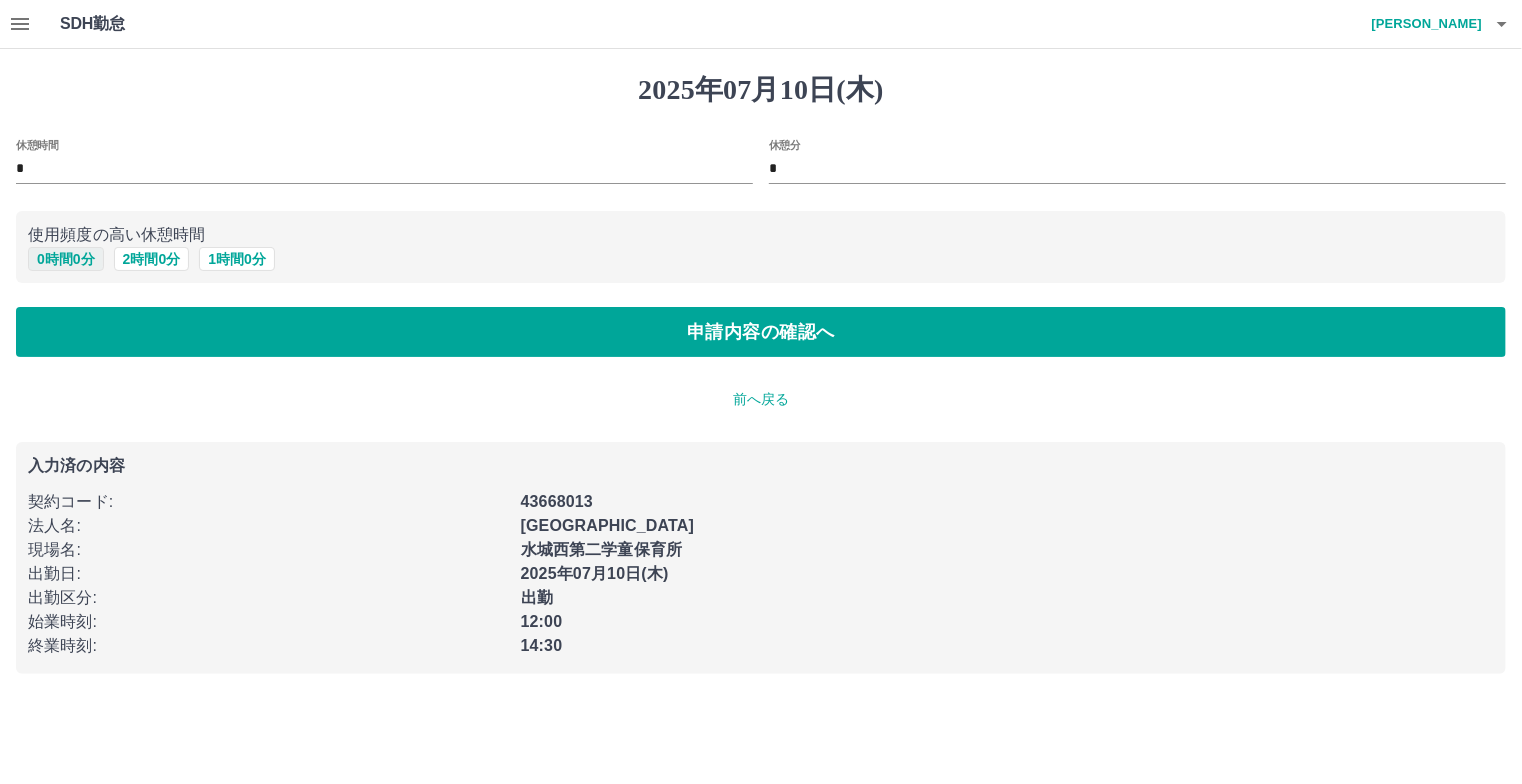 click on "0 時間 0 分" at bounding box center (66, 259) 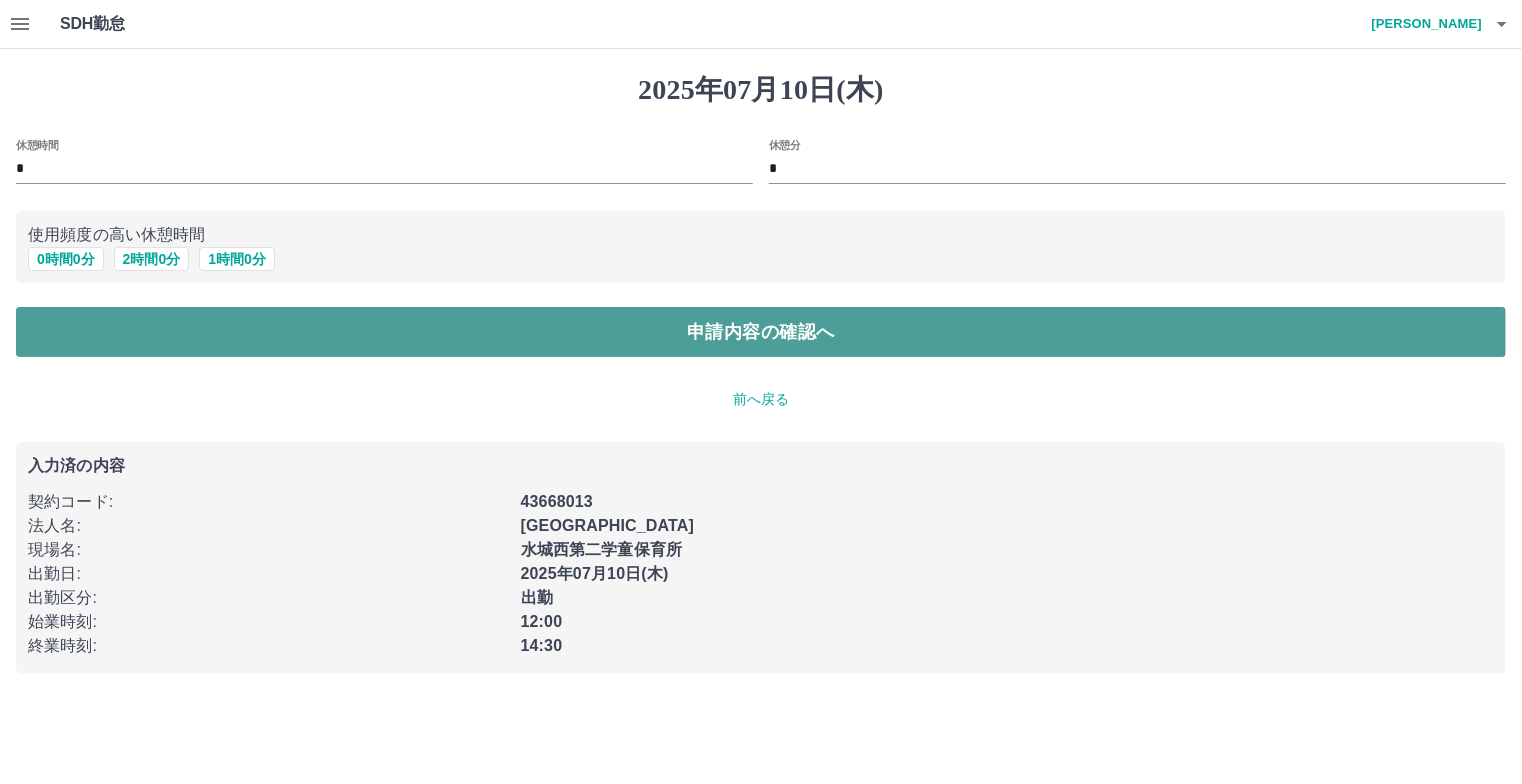 click on "申請内容の確認へ" at bounding box center (761, 332) 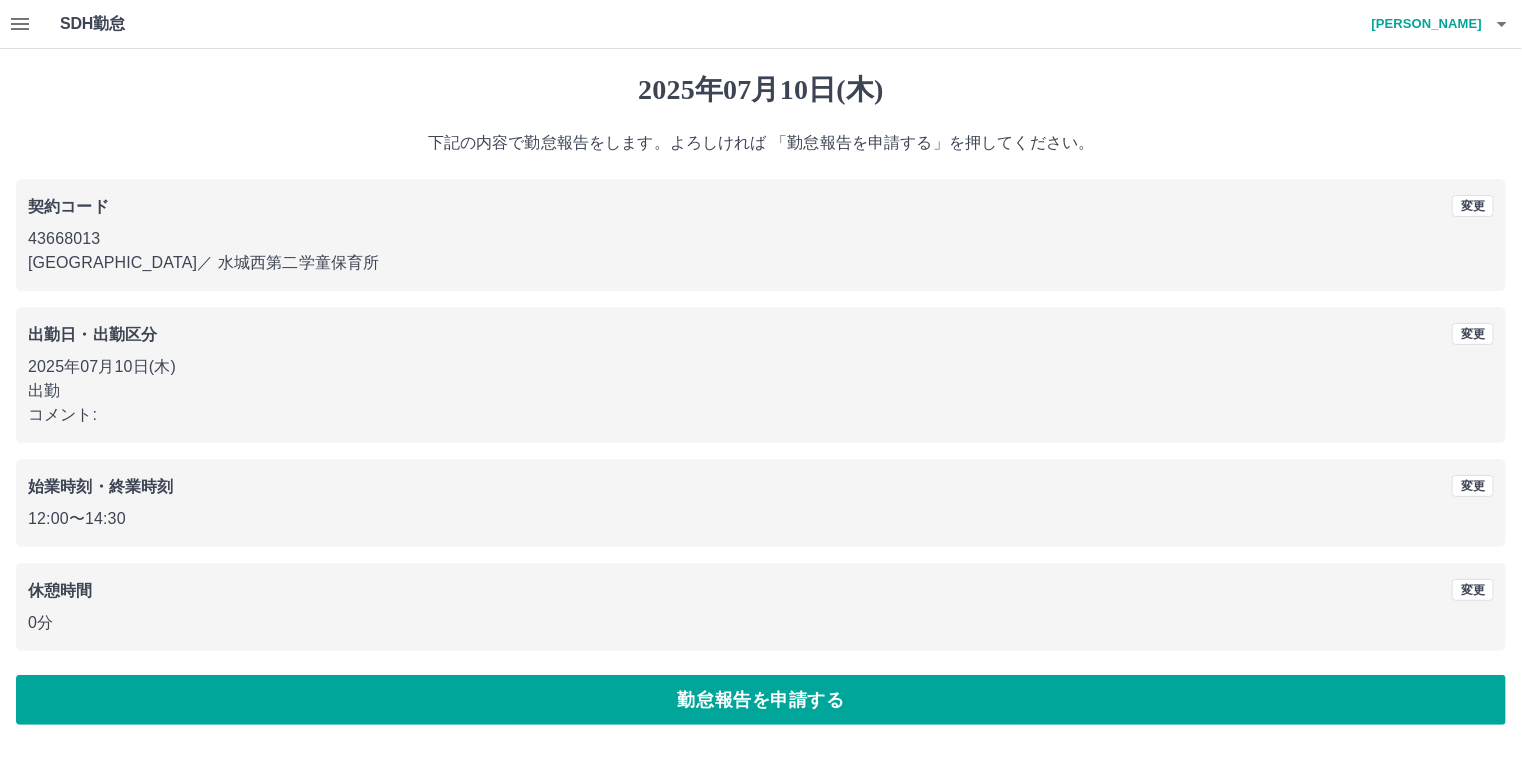 click on "コメント:" at bounding box center (761, 415) 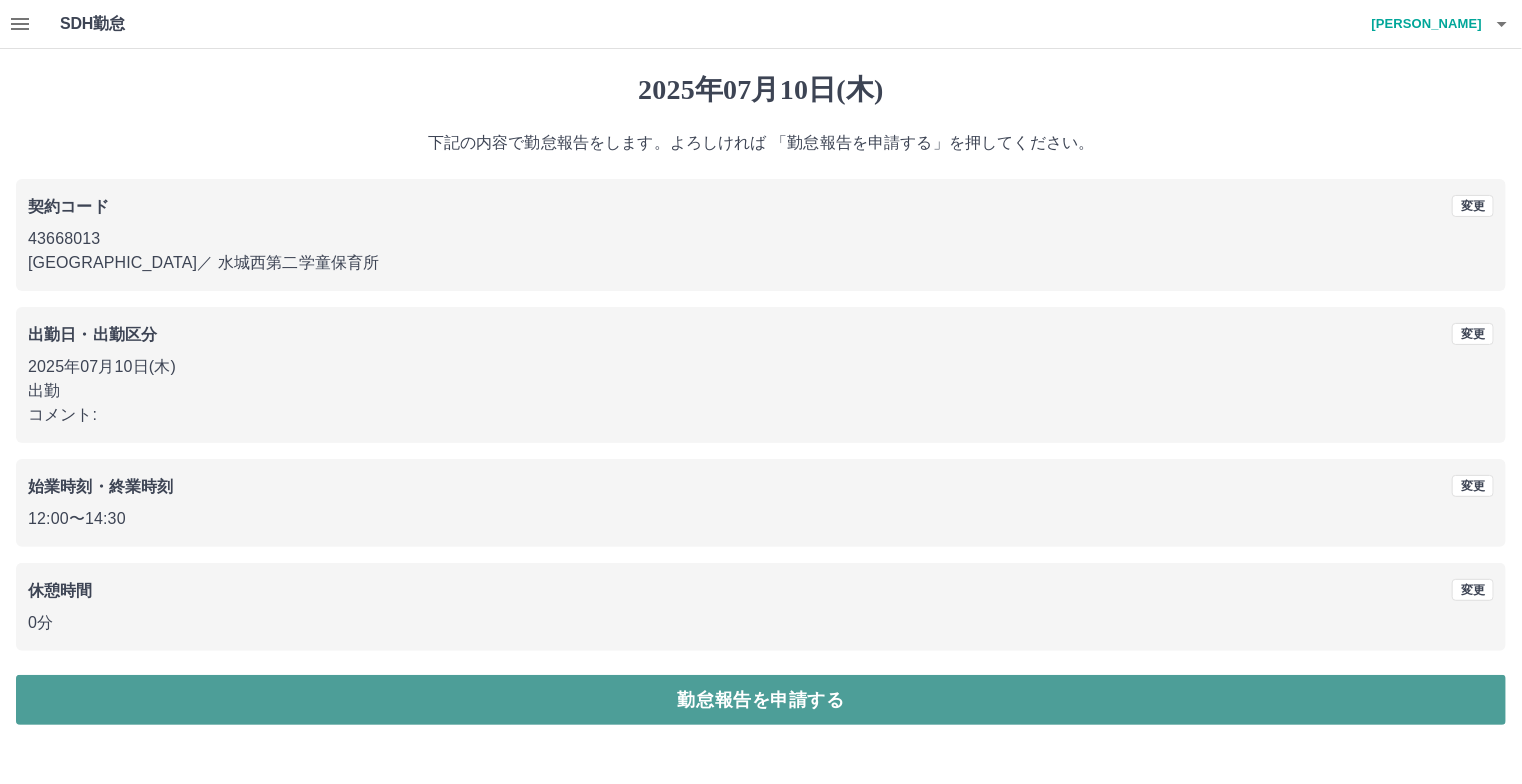 click on "勤怠報告を申請する" at bounding box center (761, 700) 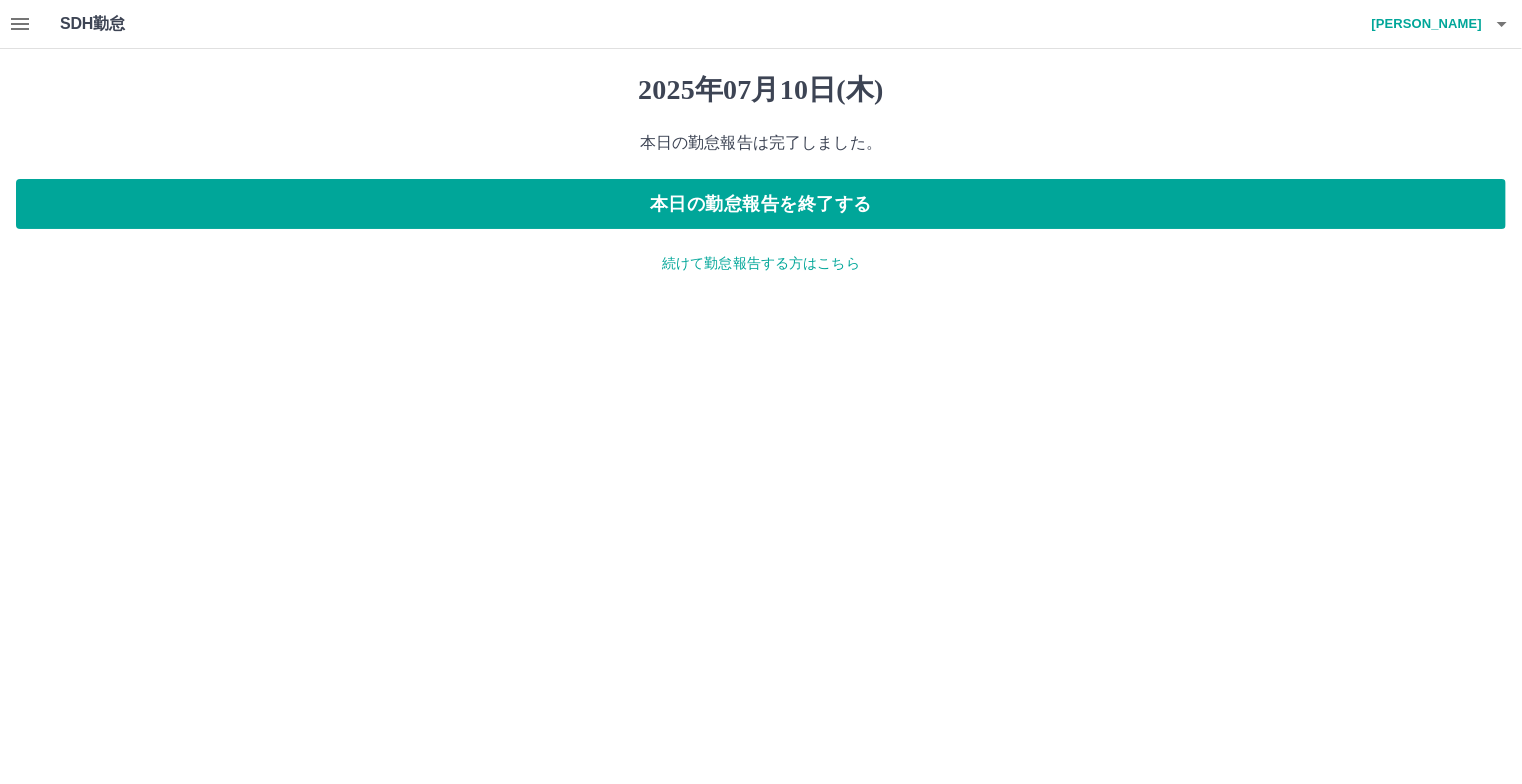 click on "[DATE] 本日の勤怠報告は完了しました。 本日の勤怠報告を終了する 続けて勤怠報告する方はこちら" at bounding box center [761, 173] 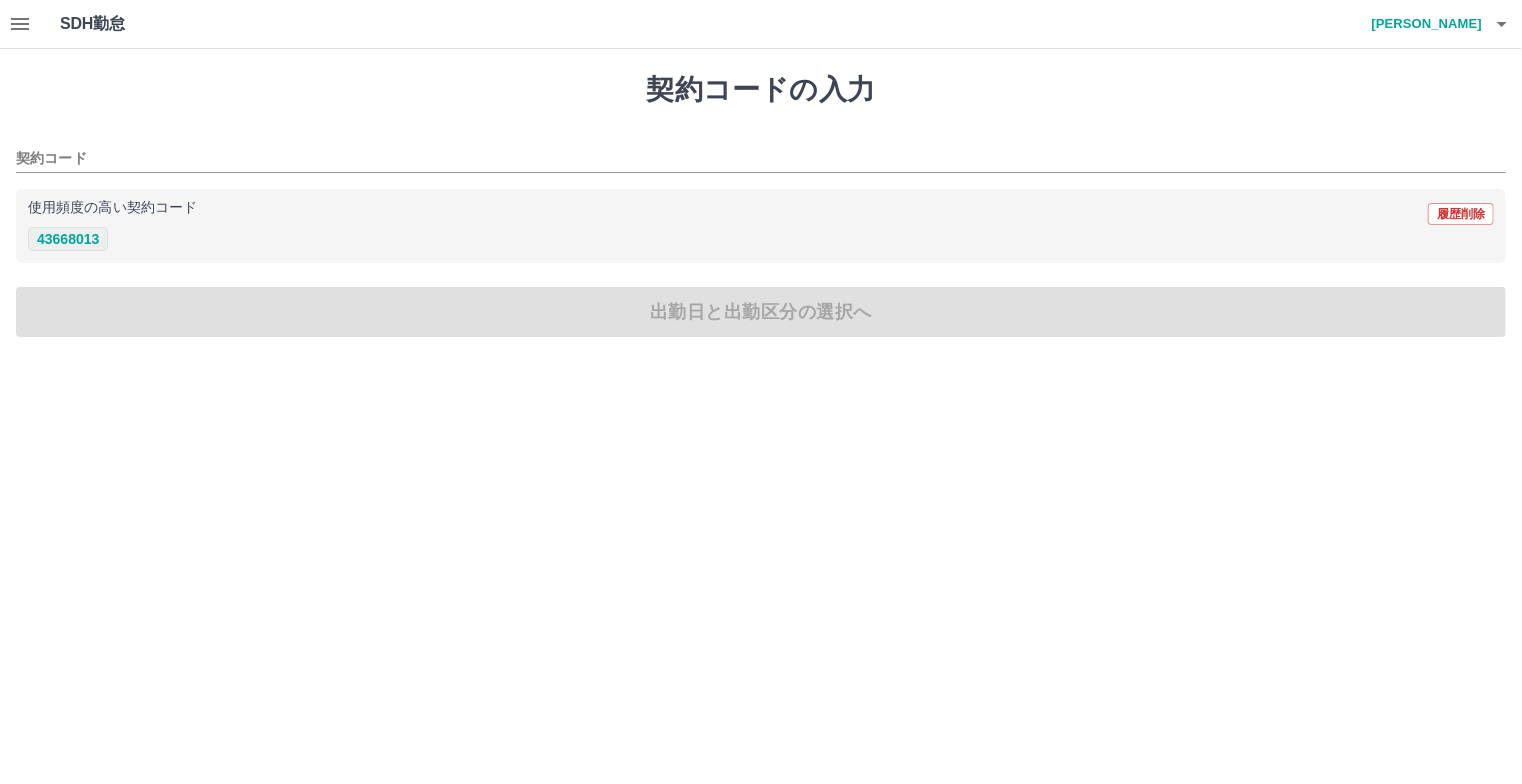 click on "43668013" at bounding box center (68, 239) 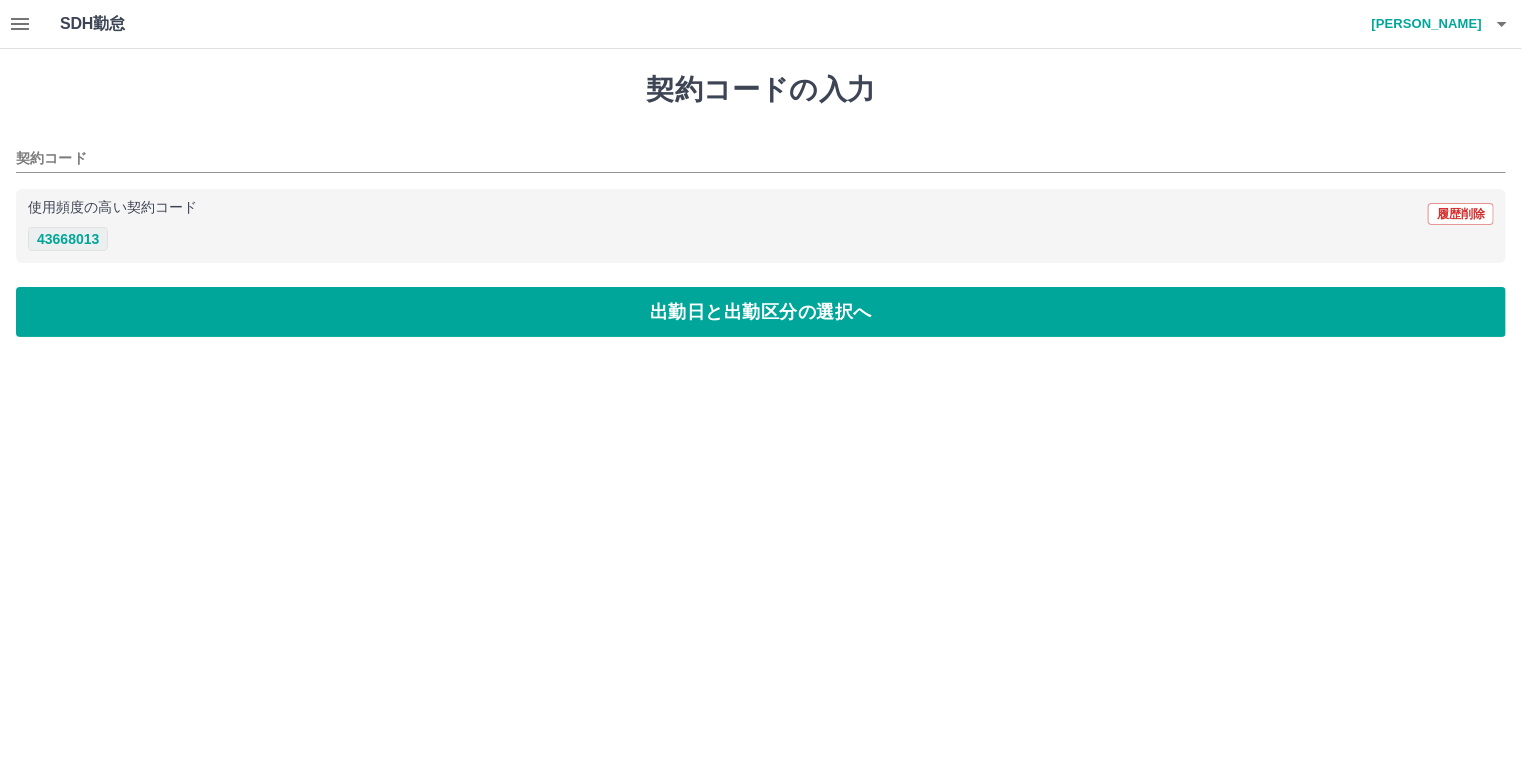 type on "********" 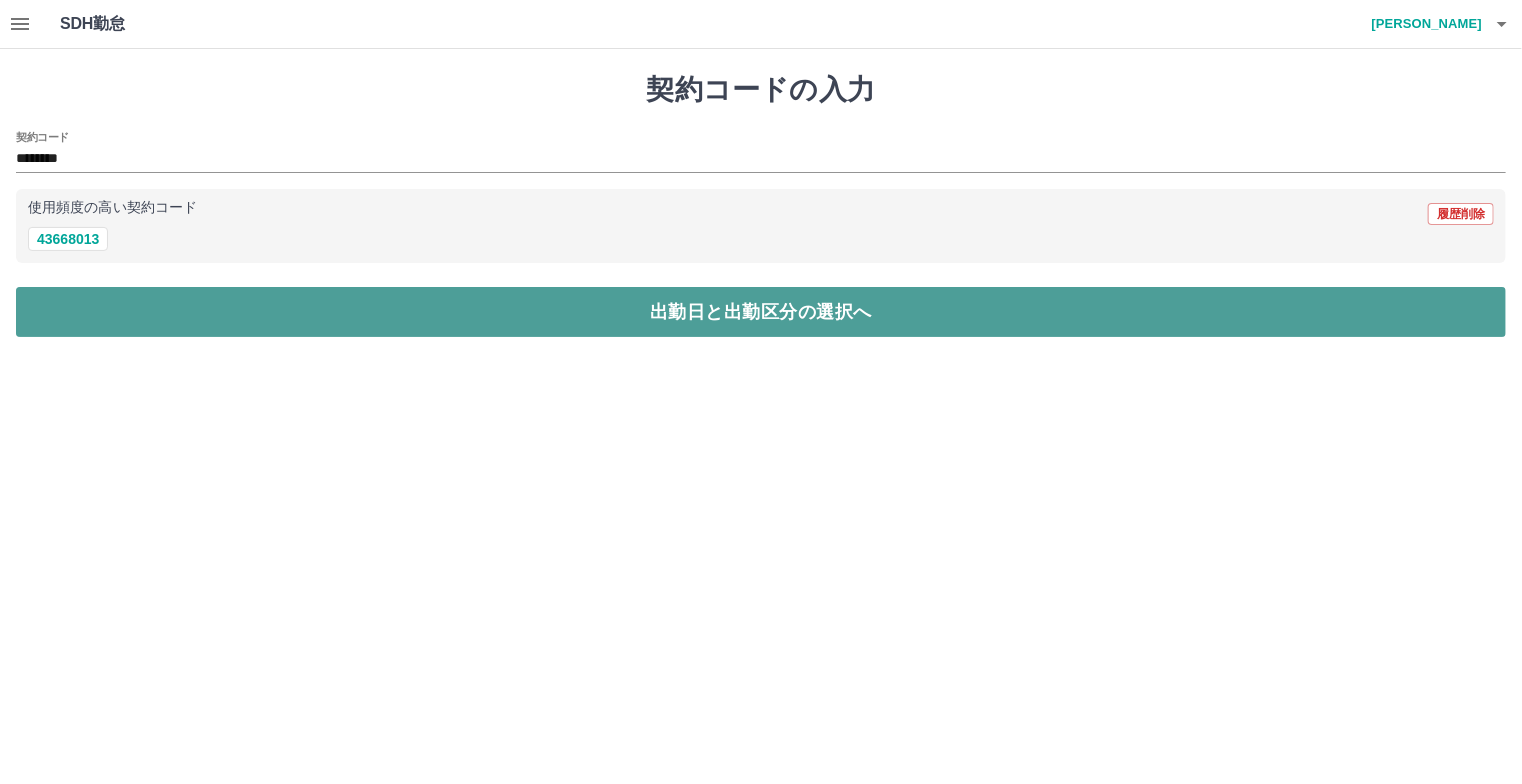 click on "出勤日と出勤区分の選択へ" at bounding box center (761, 312) 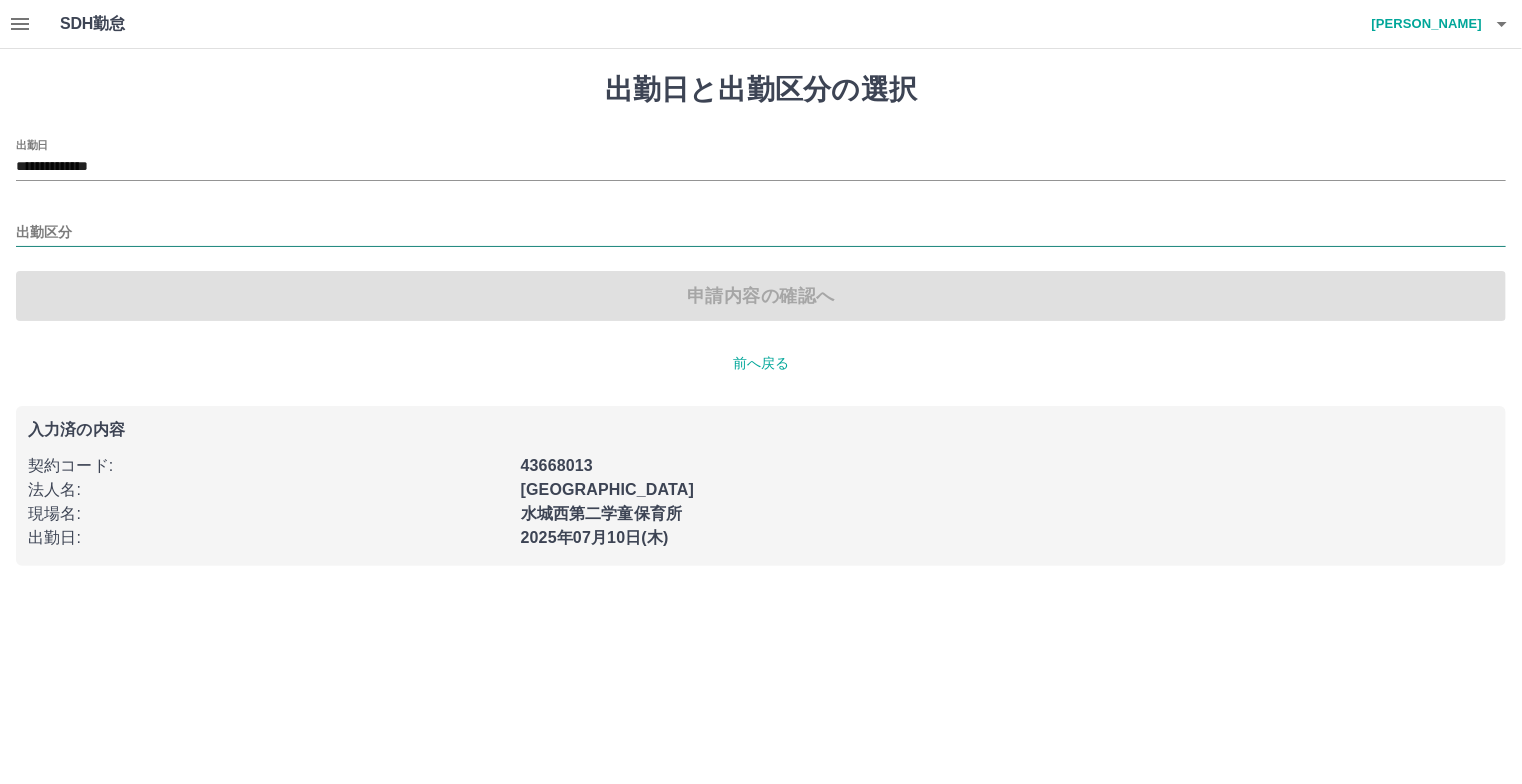 click on "出勤区分" at bounding box center (761, 233) 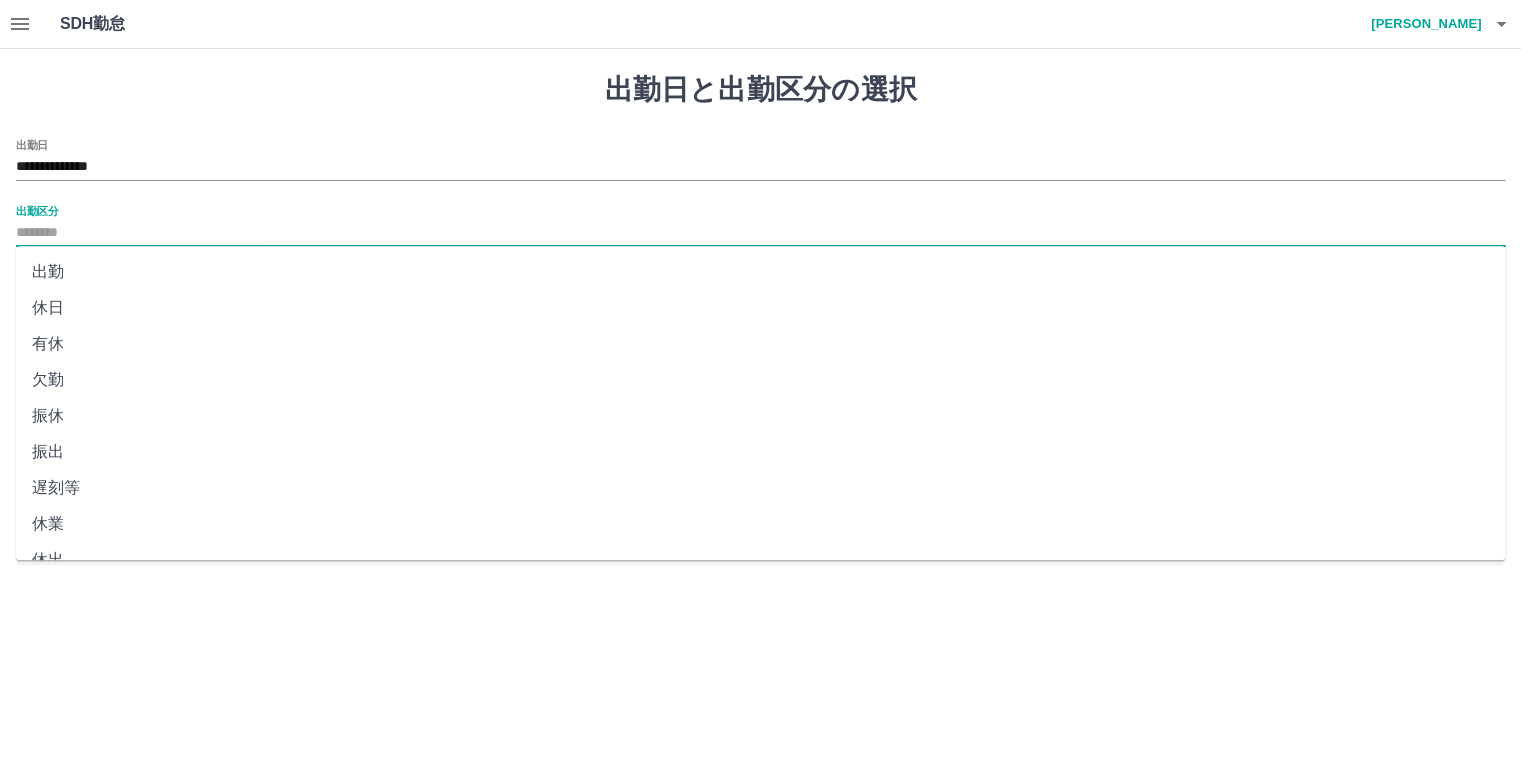 click on "出勤" at bounding box center (761, 272) 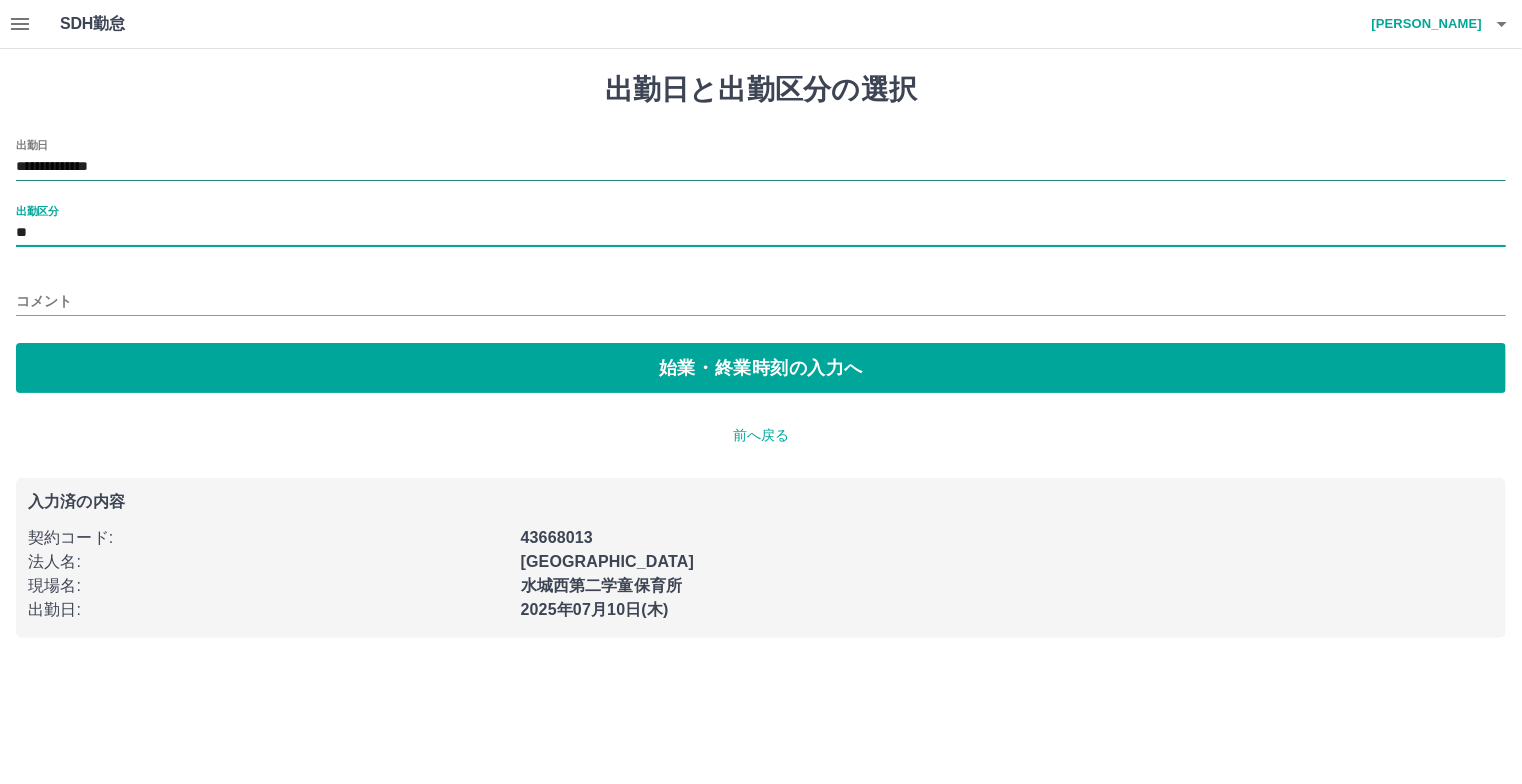 click on "**********" at bounding box center (761, 167) 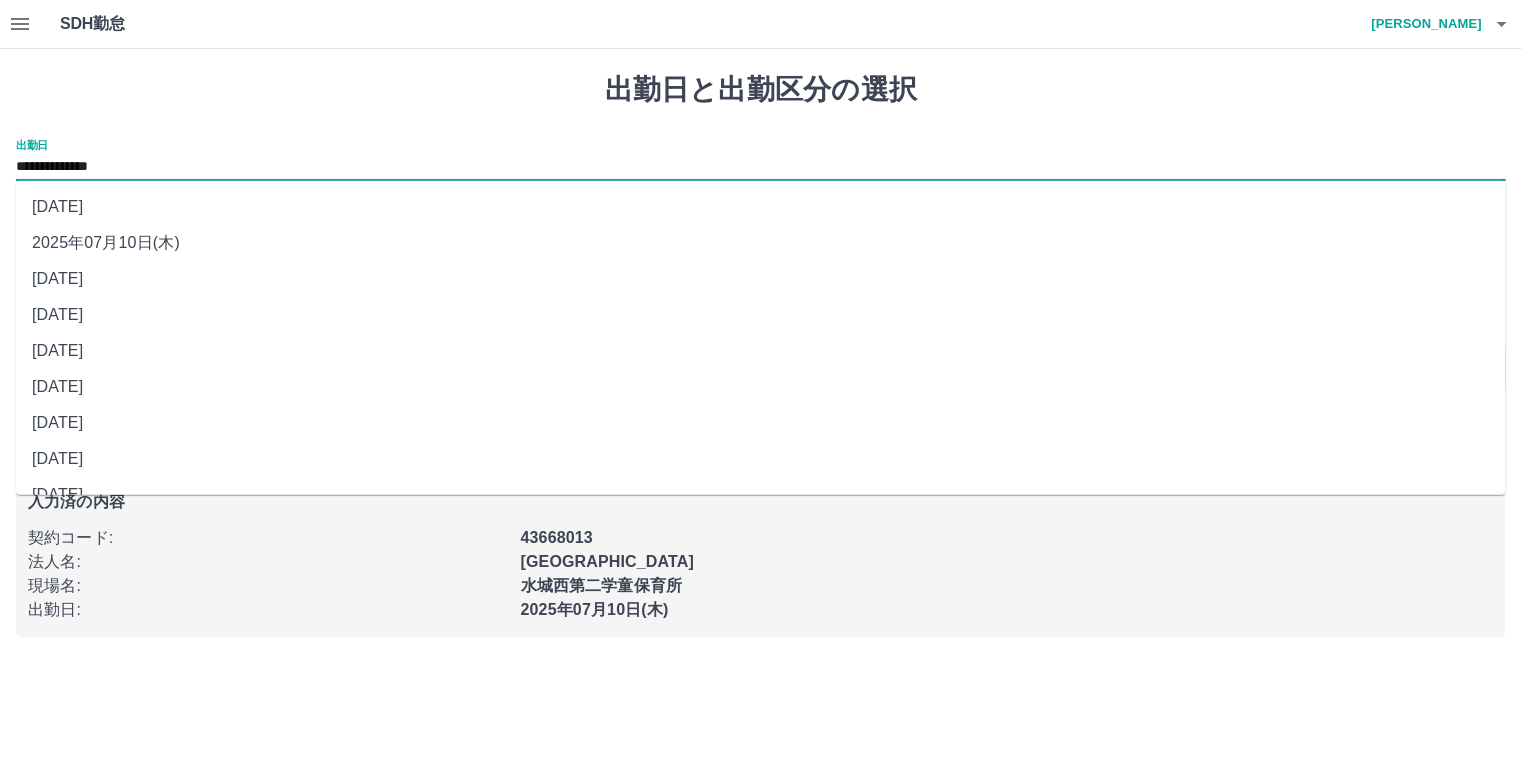 click on "[DATE]" at bounding box center (761, 207) 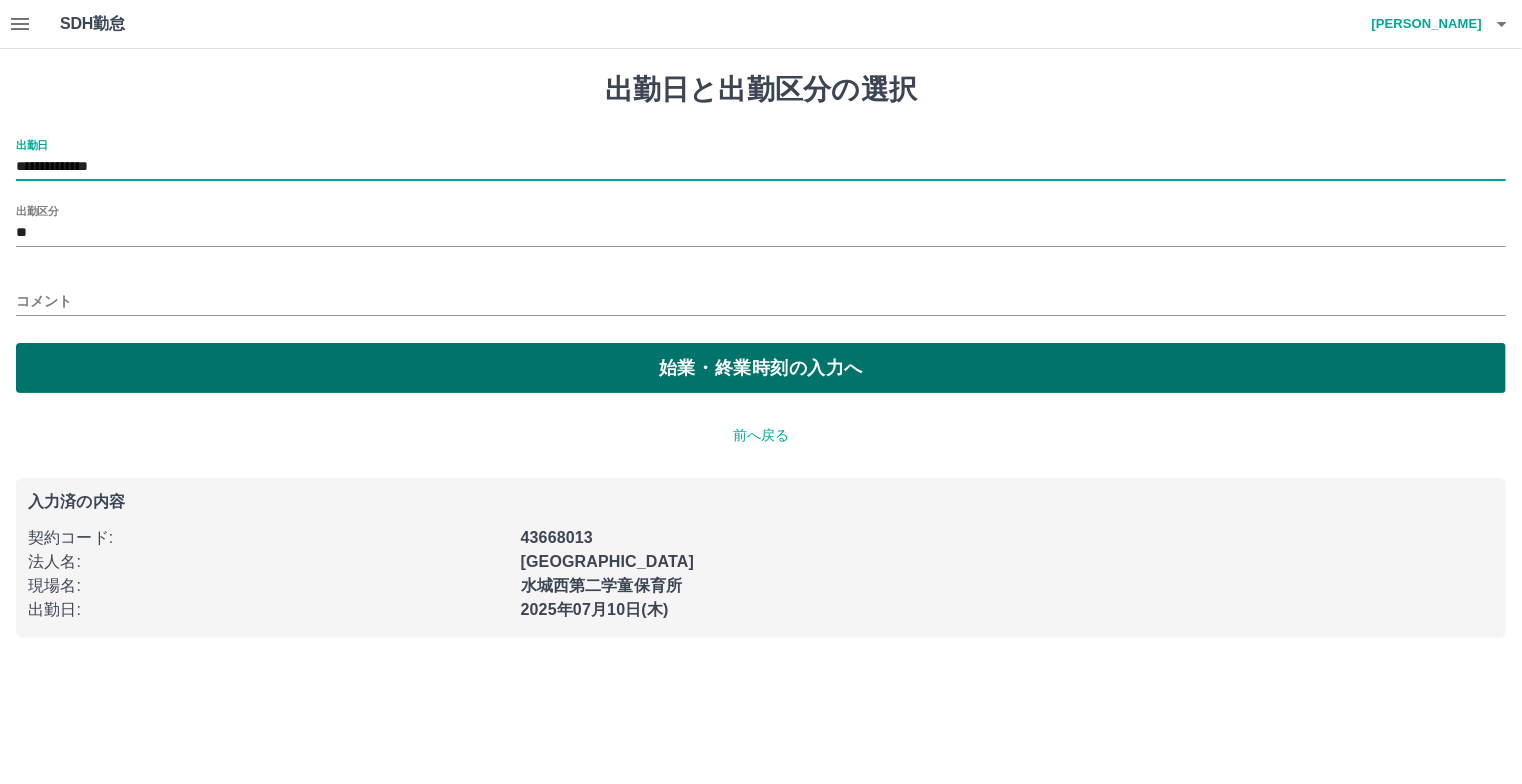 click on "始業・終業時刻の入力へ" at bounding box center [761, 368] 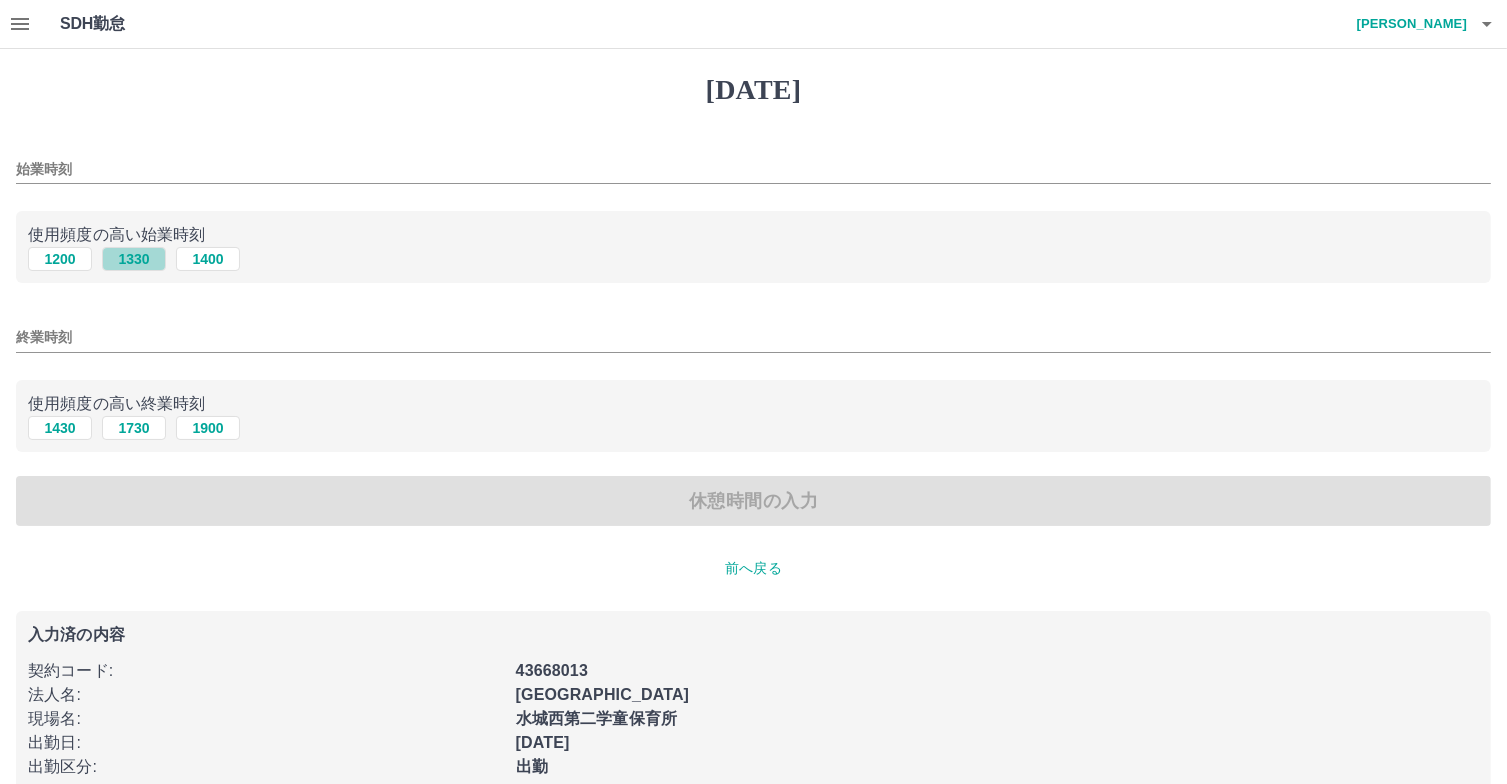 click on "1330" at bounding box center (134, 259) 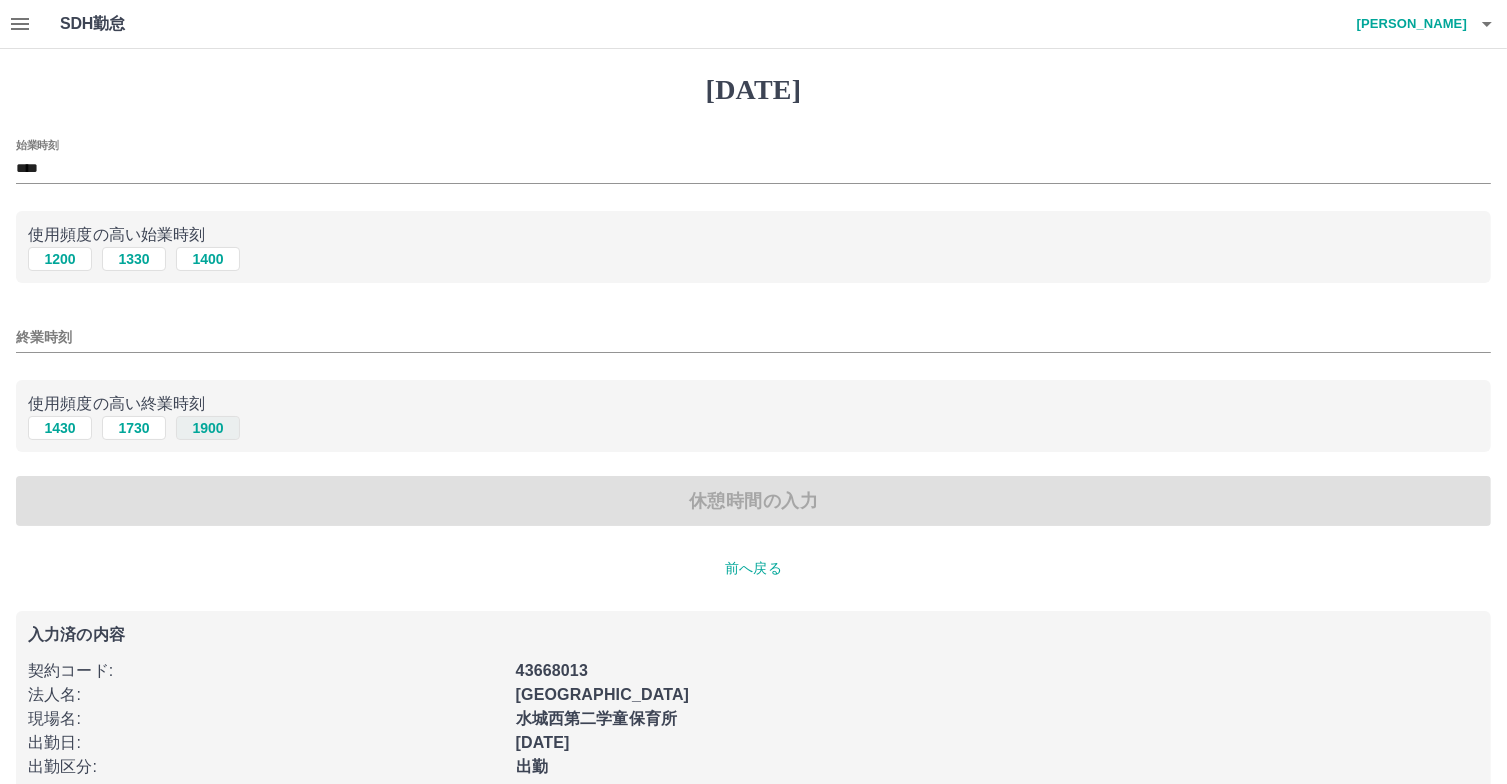 click on "1900" at bounding box center [208, 428] 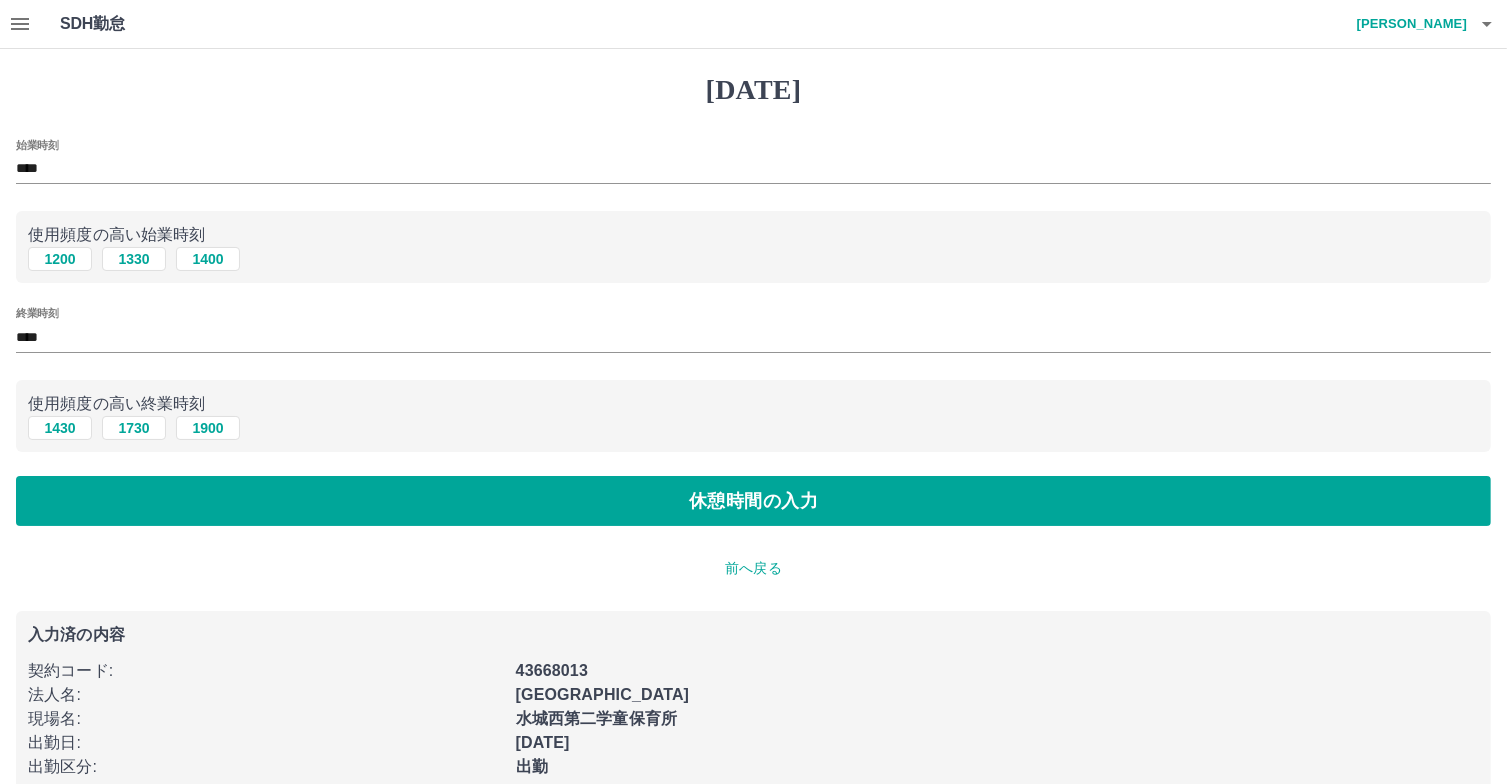 click on "****" at bounding box center [753, 337] 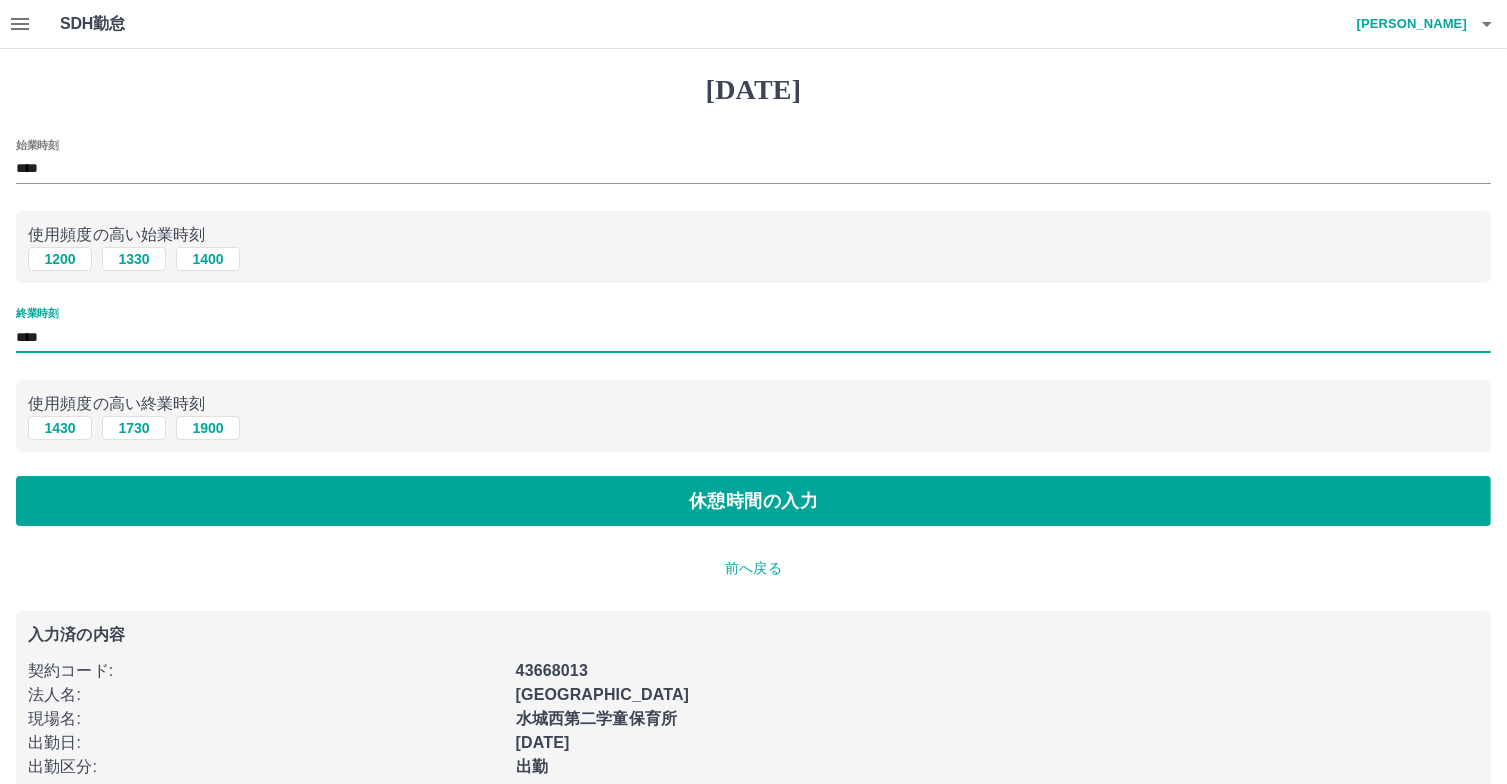 type on "****" 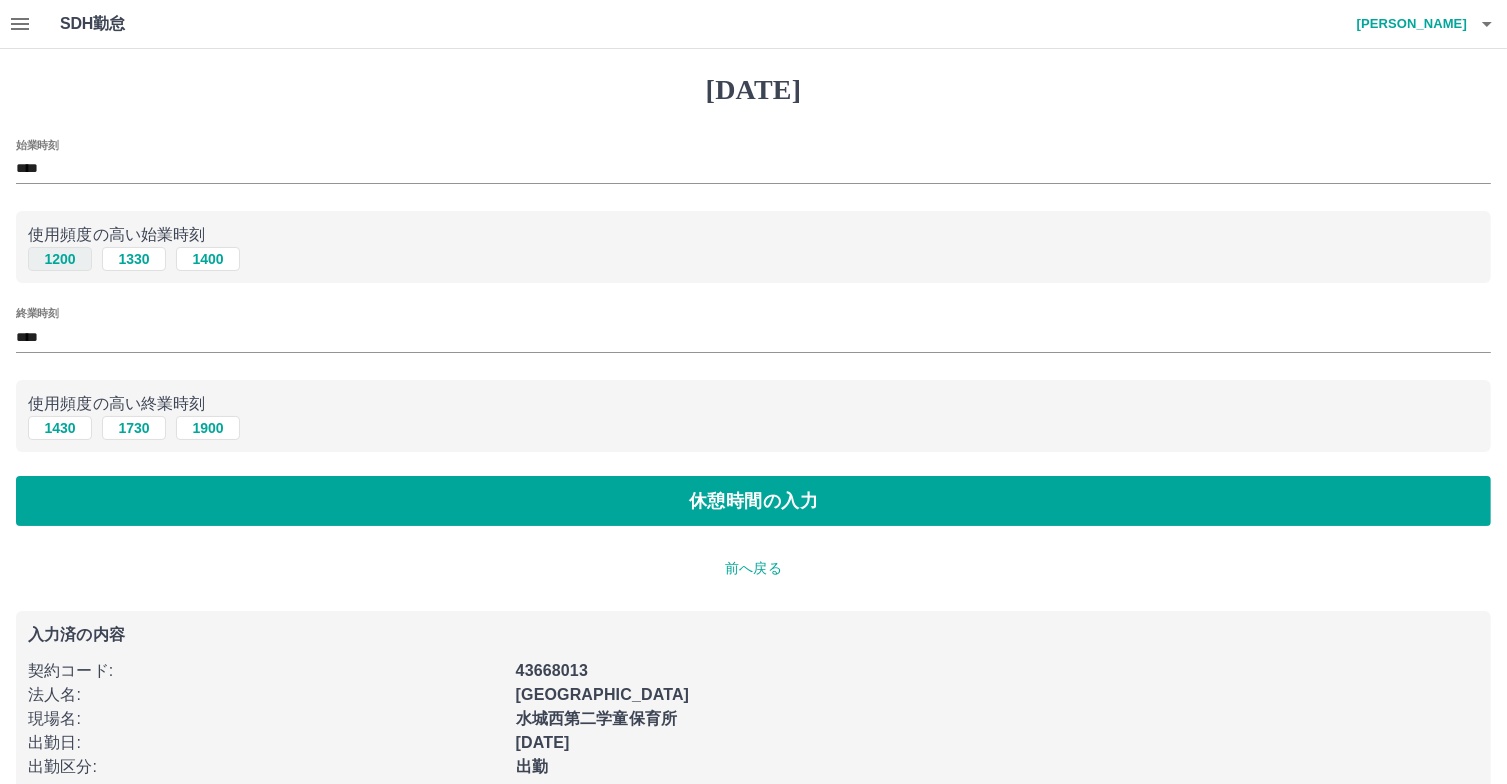 click on "1200" at bounding box center [60, 259] 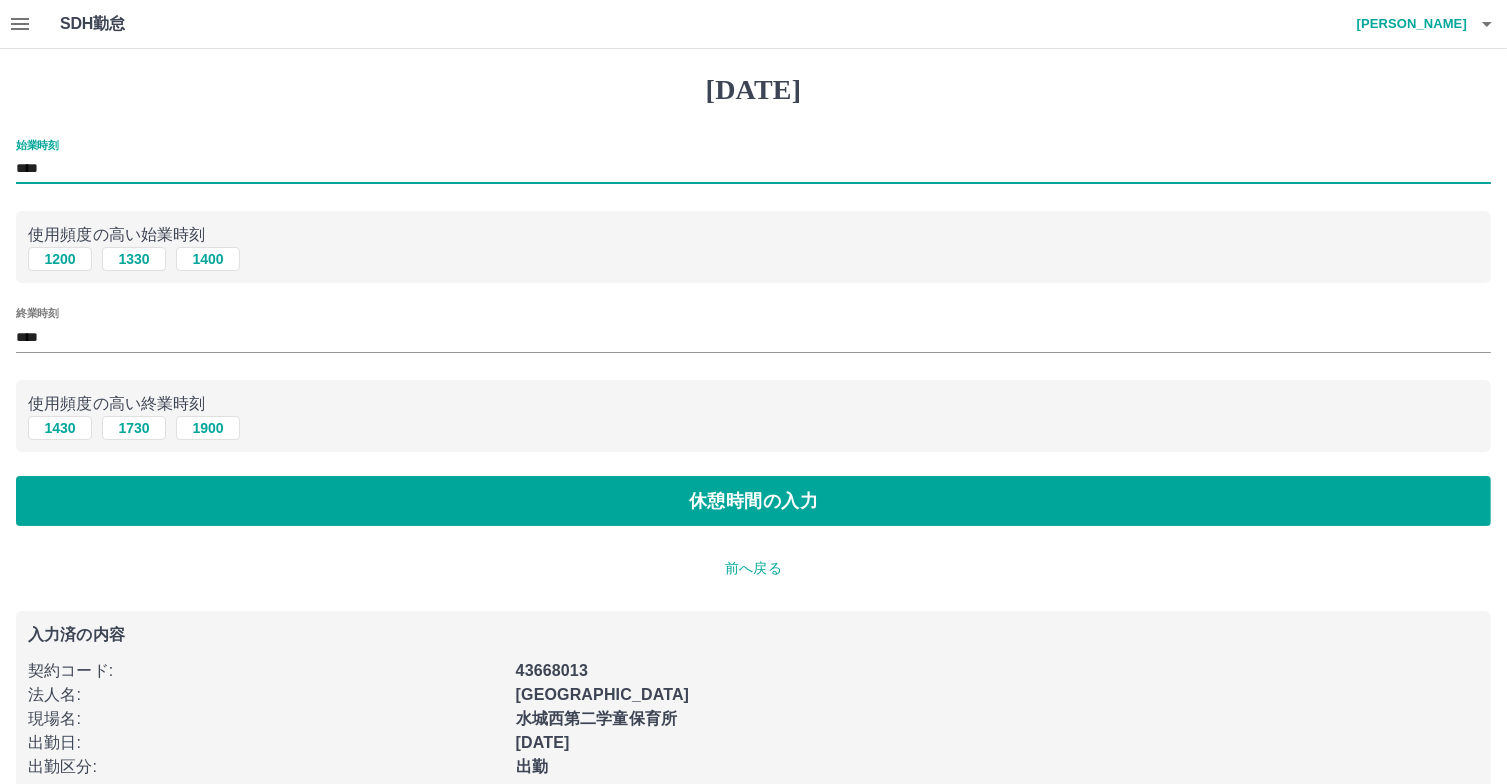 click on "****" at bounding box center (753, 169) 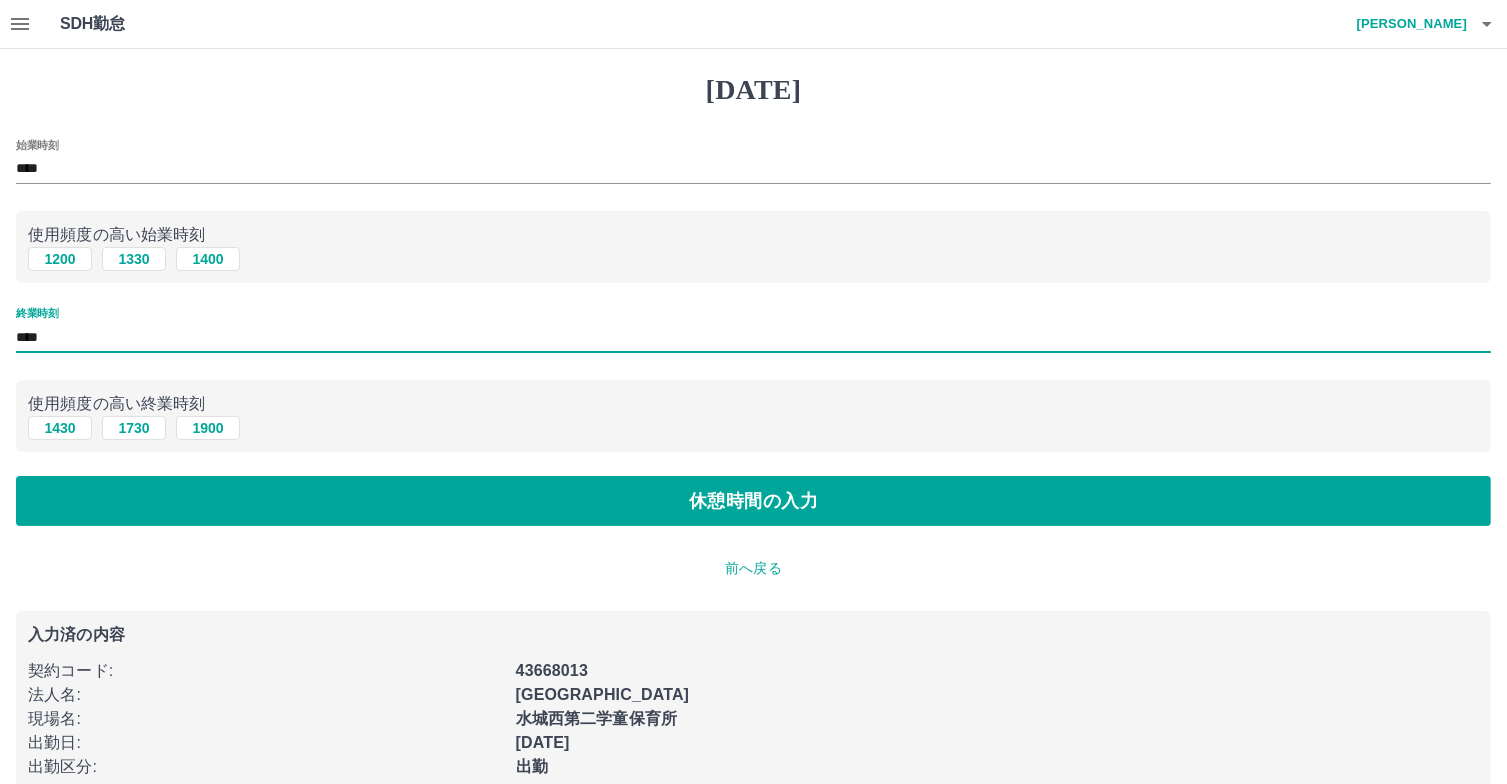 drag, startPoint x: 370, startPoint y: 348, endPoint x: 385, endPoint y: 343, distance: 15.811388 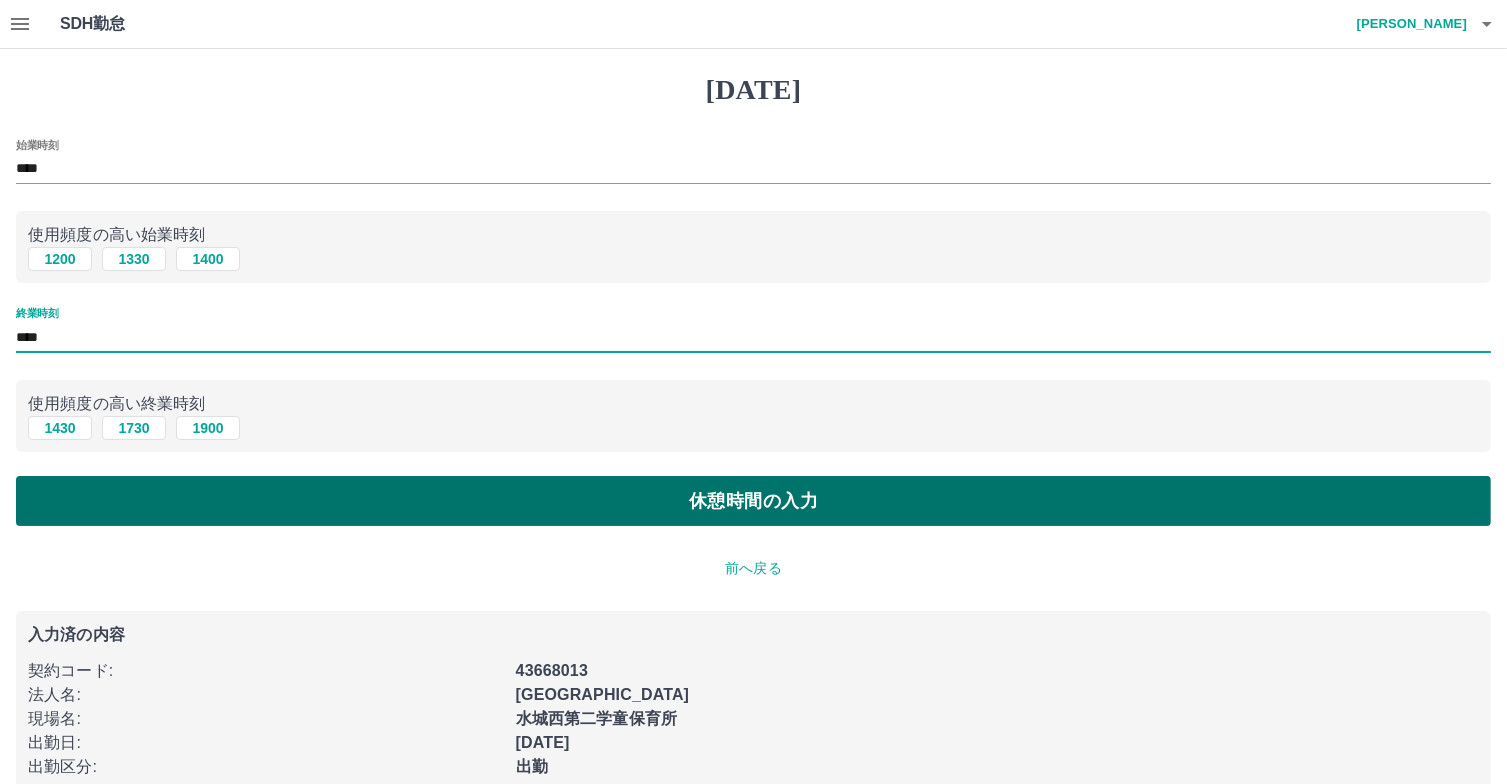 click on "休憩時間の入力" at bounding box center (753, 501) 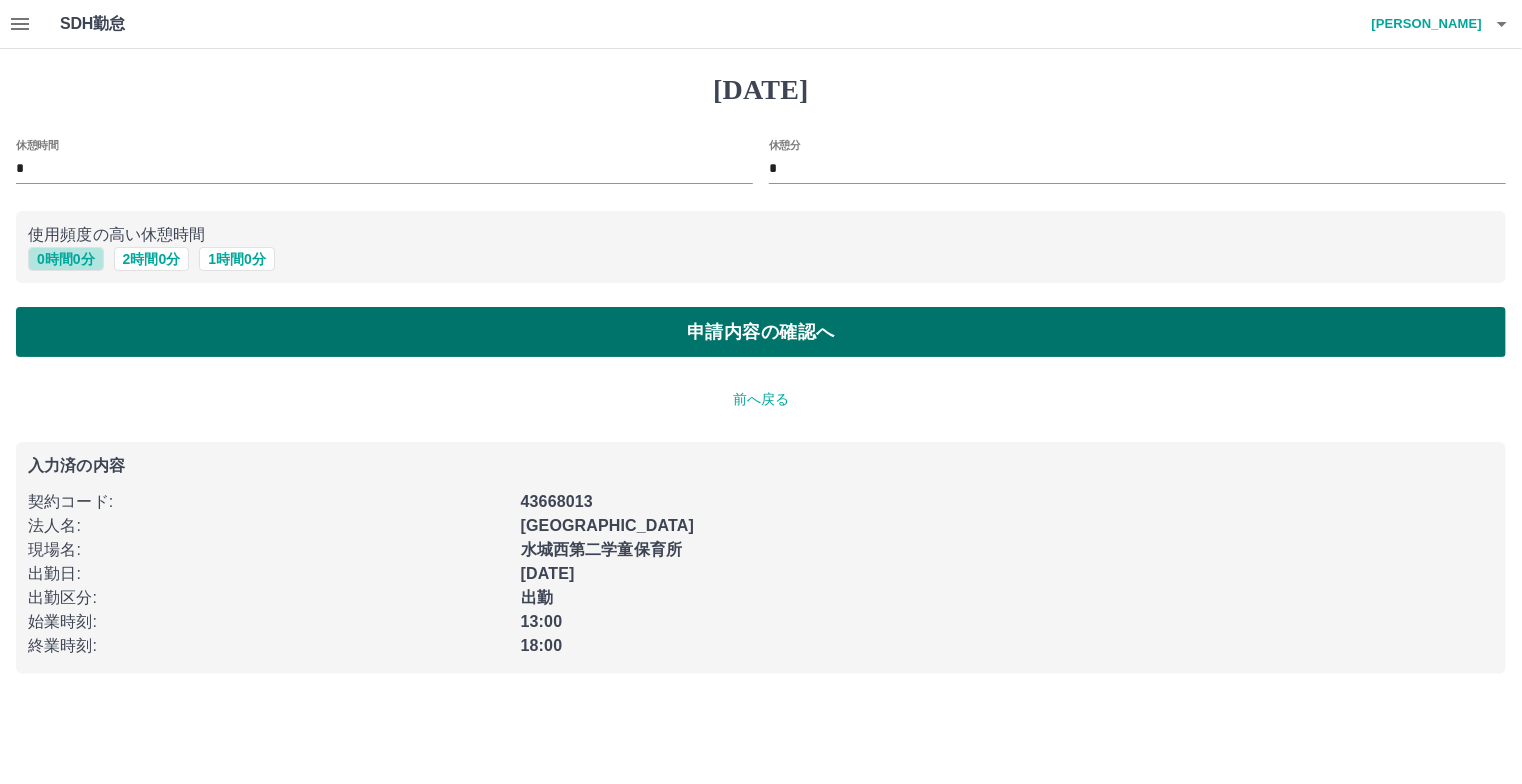 drag, startPoint x: 60, startPoint y: 261, endPoint x: 557, endPoint y: 325, distance: 501.1038 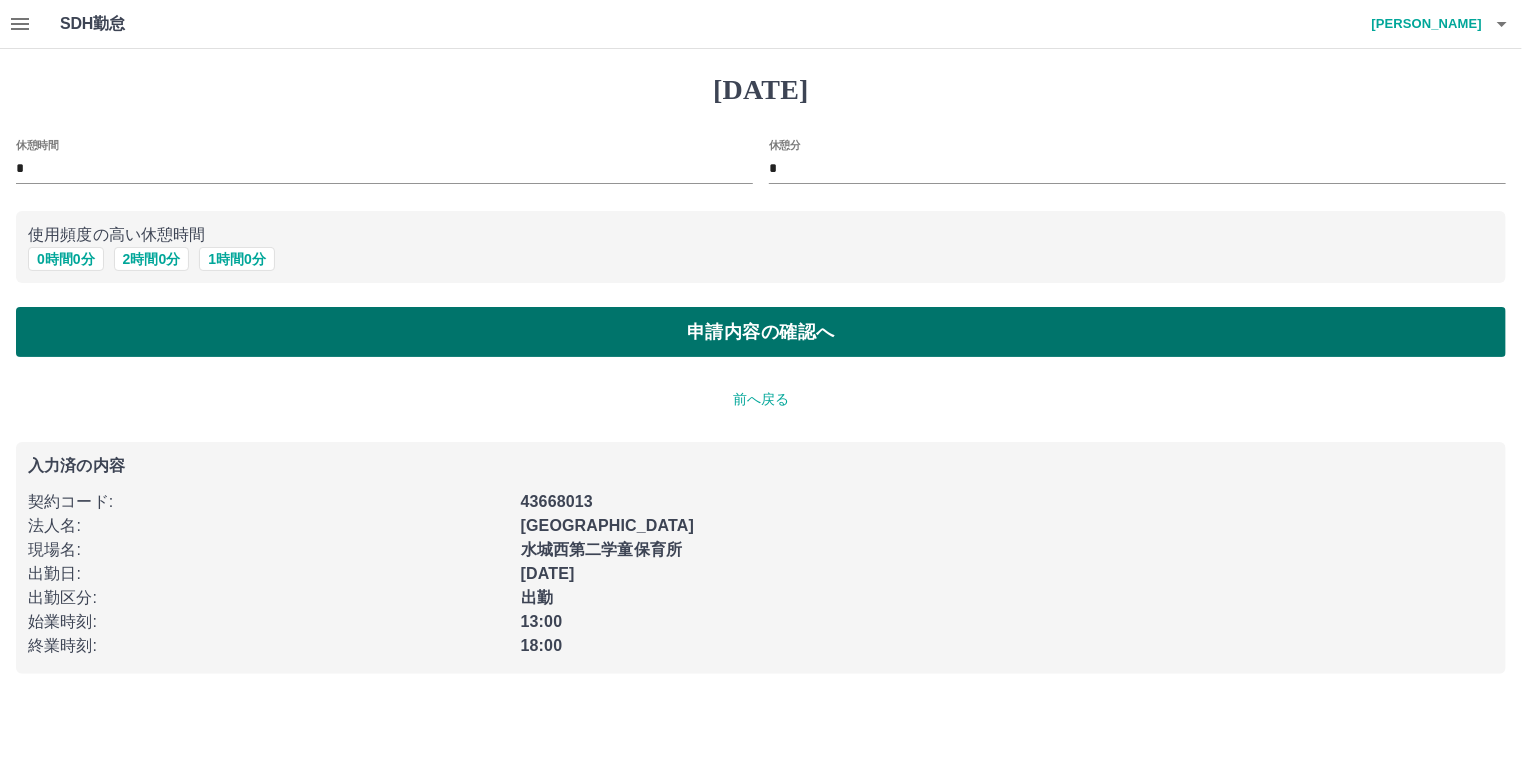 click on "申請内容の確認へ" at bounding box center [761, 332] 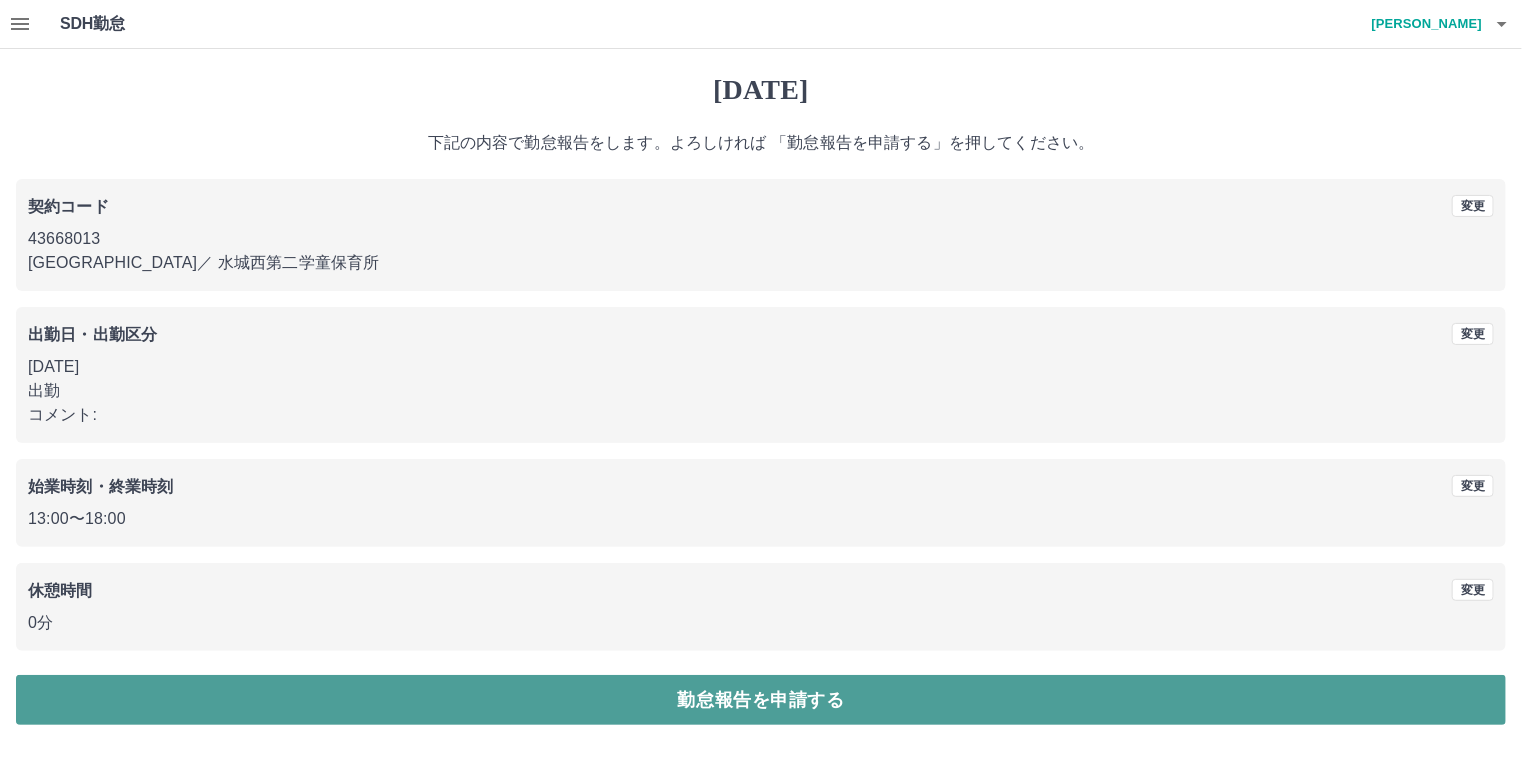 click on "勤怠報告を申請する" at bounding box center (761, 700) 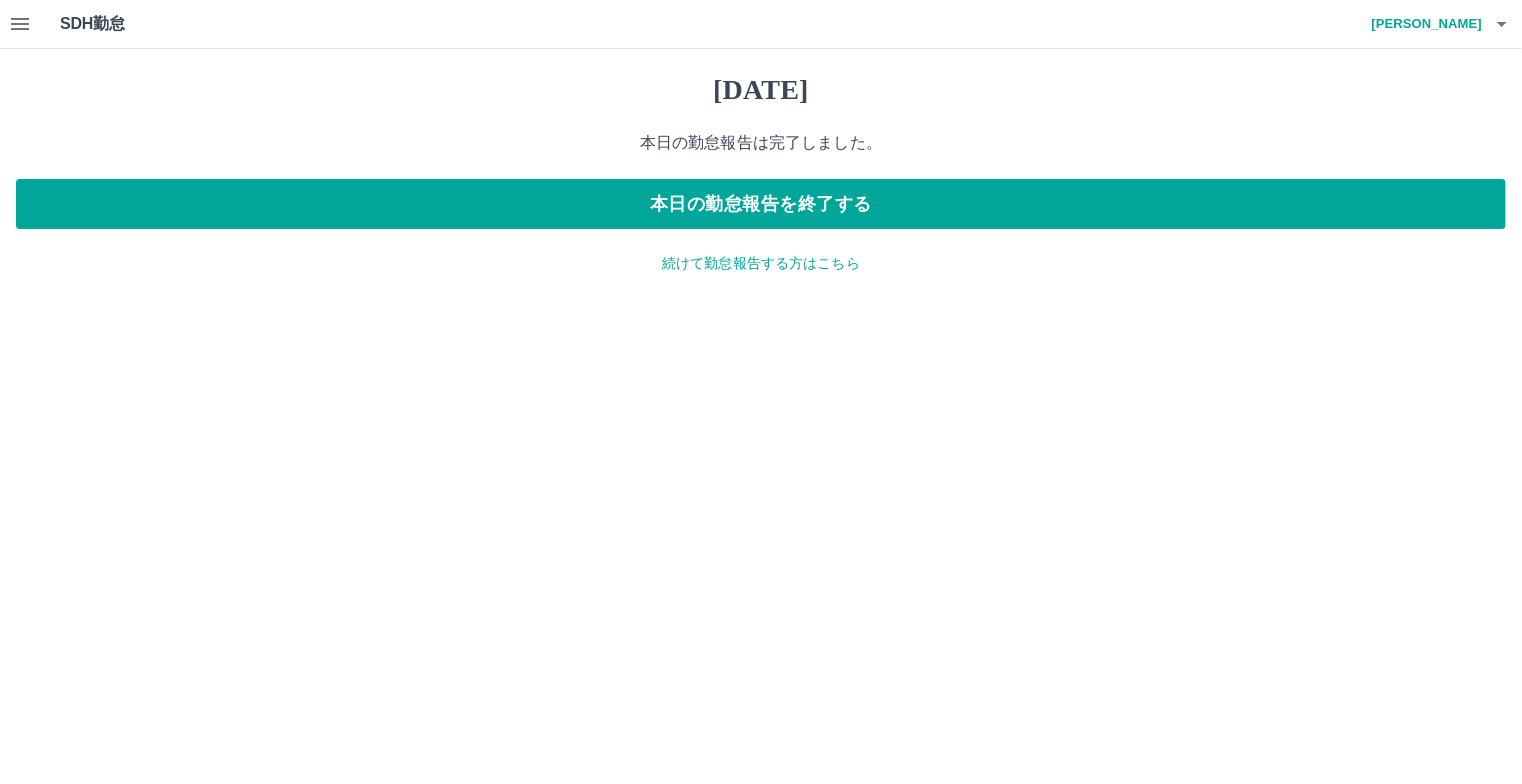 click 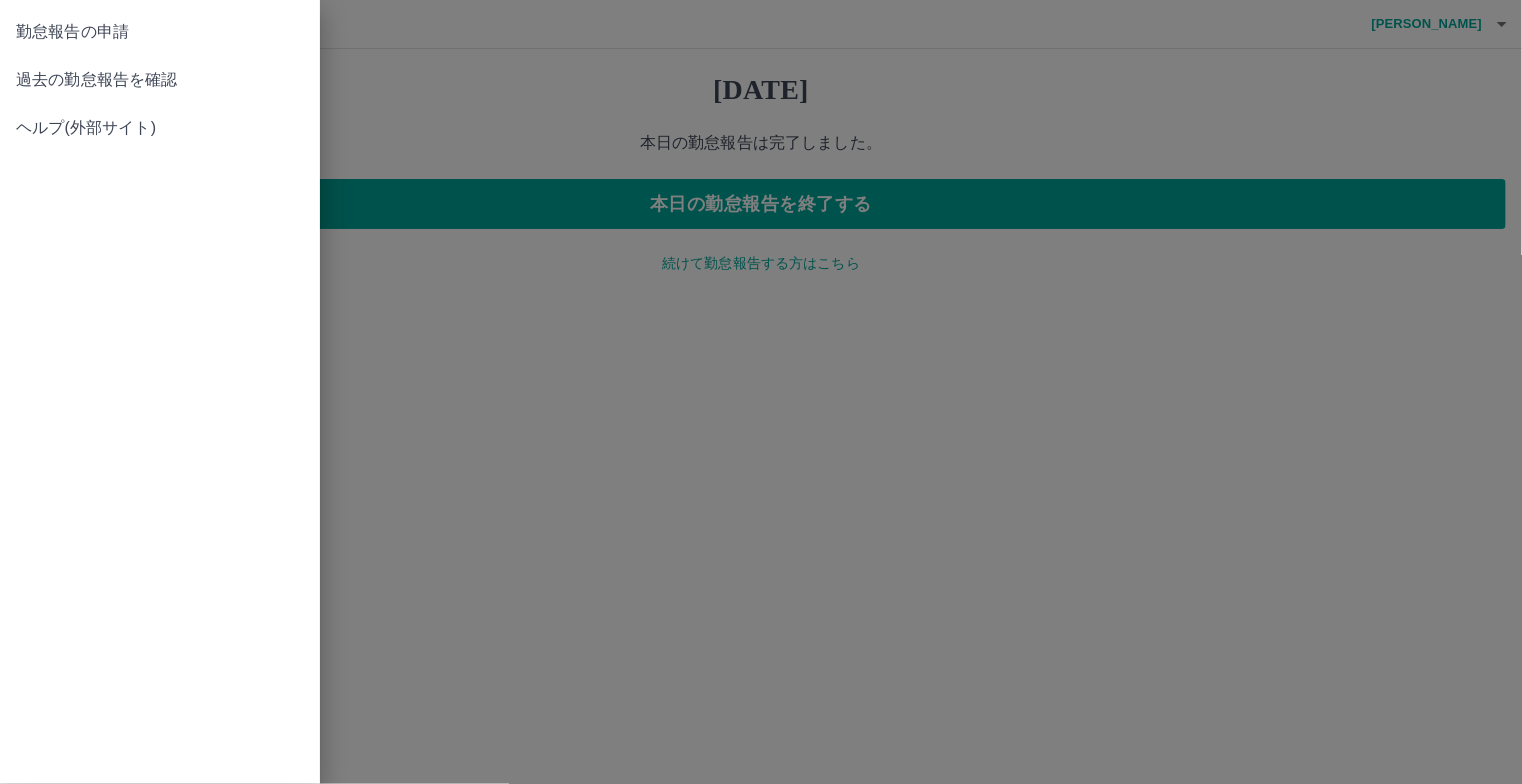 click on "過去の勤怠報告を確認" at bounding box center [160, 80] 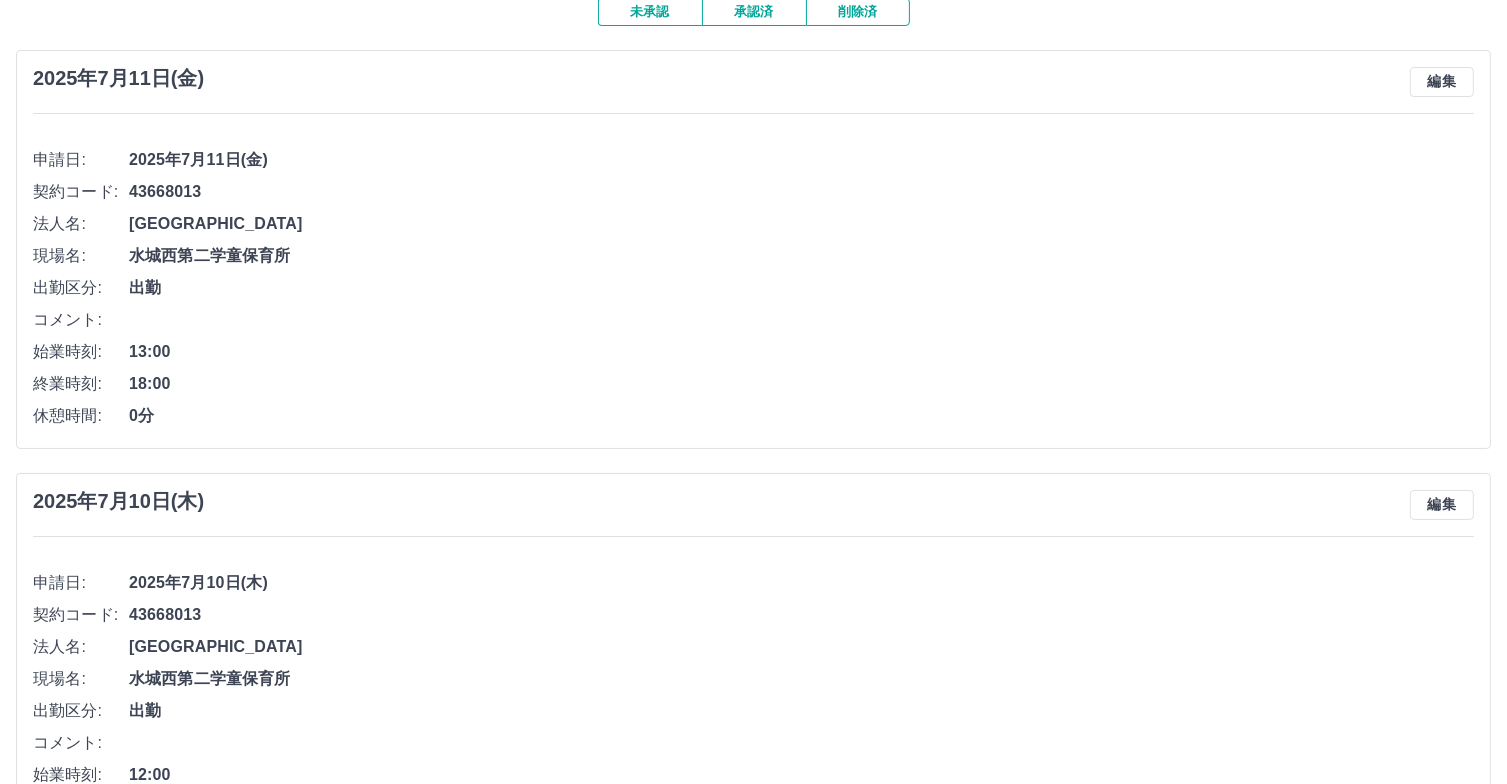 scroll, scrollTop: 300, scrollLeft: 0, axis: vertical 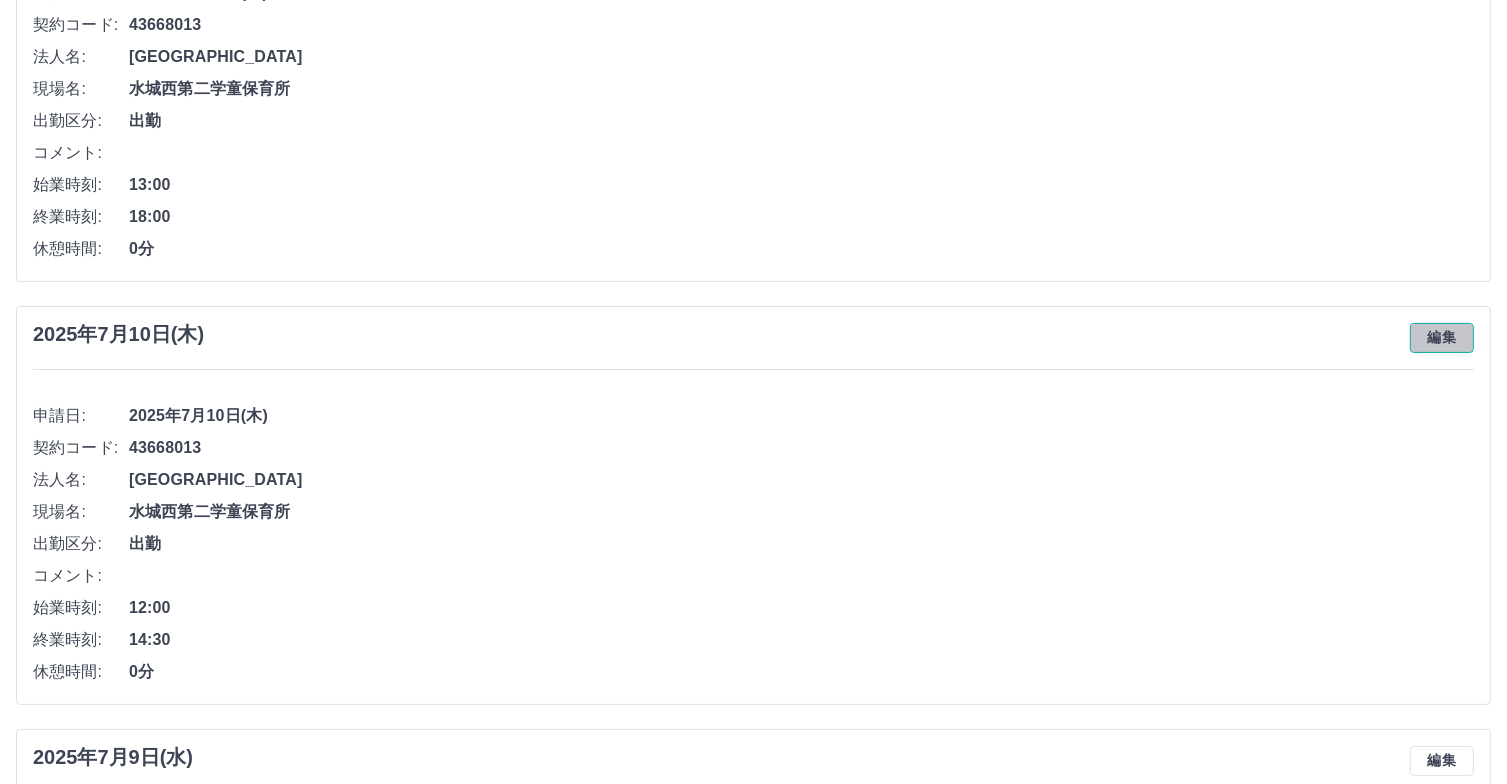 click on "編集" at bounding box center (1442, 338) 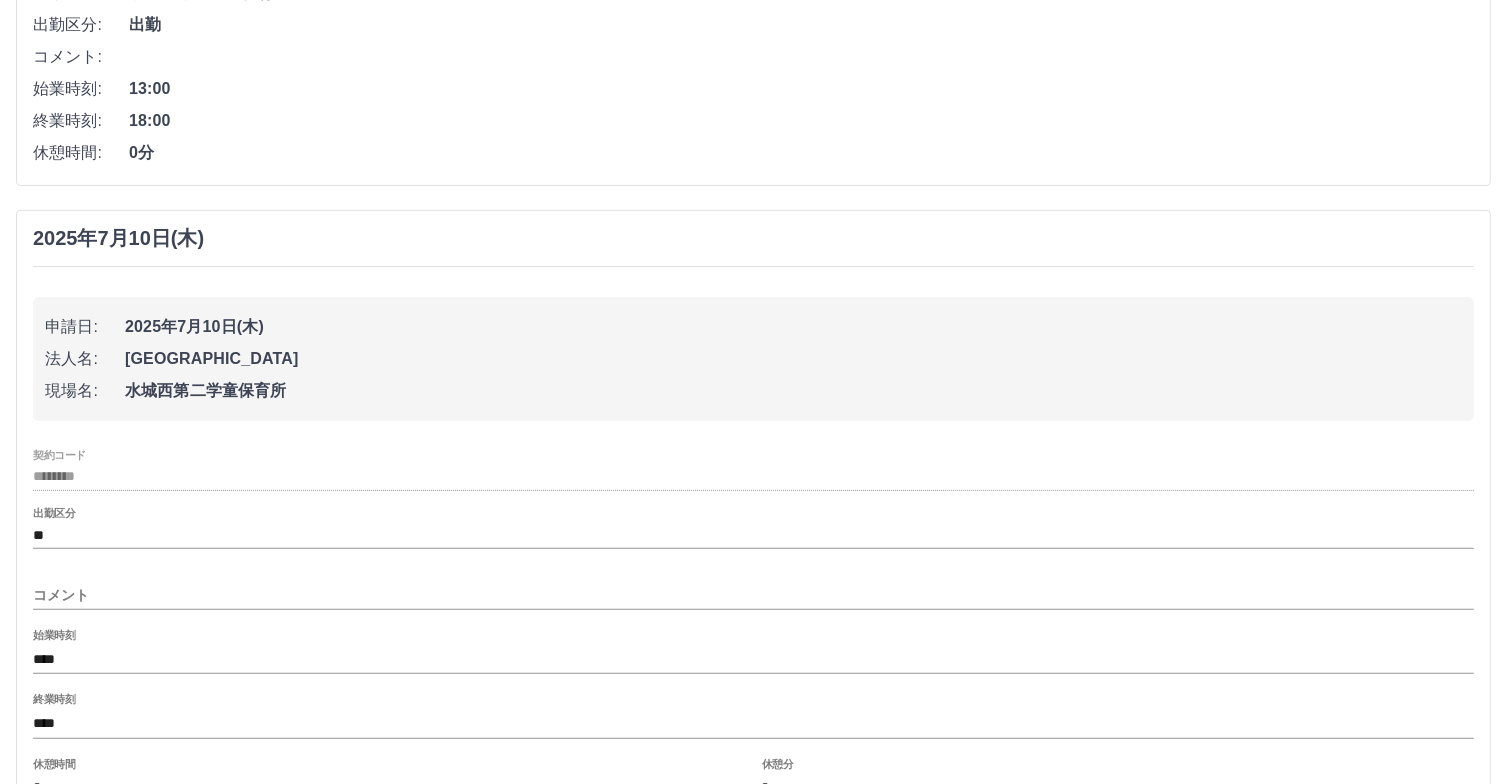 scroll, scrollTop: 500, scrollLeft: 0, axis: vertical 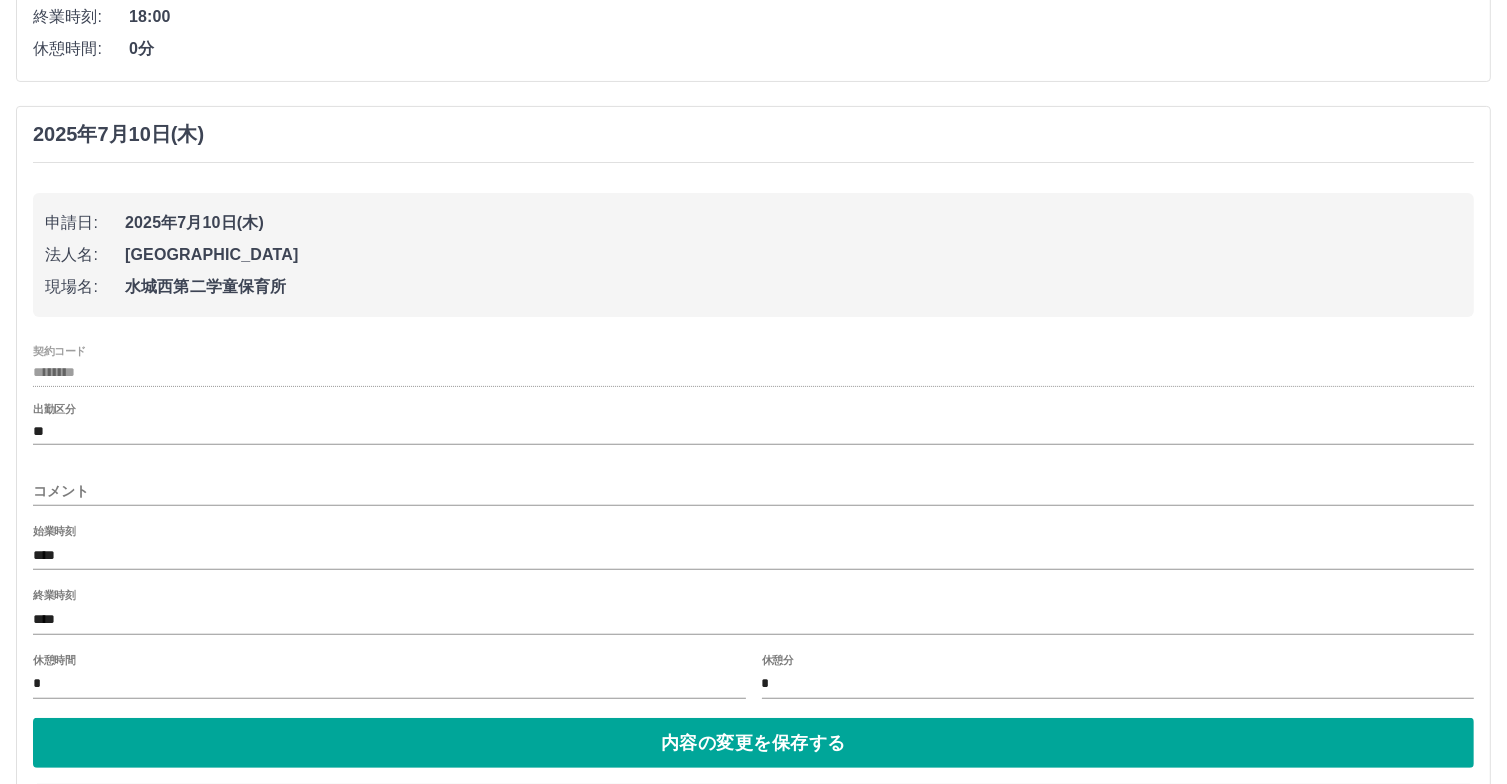 click on "コメント" at bounding box center [753, 491] 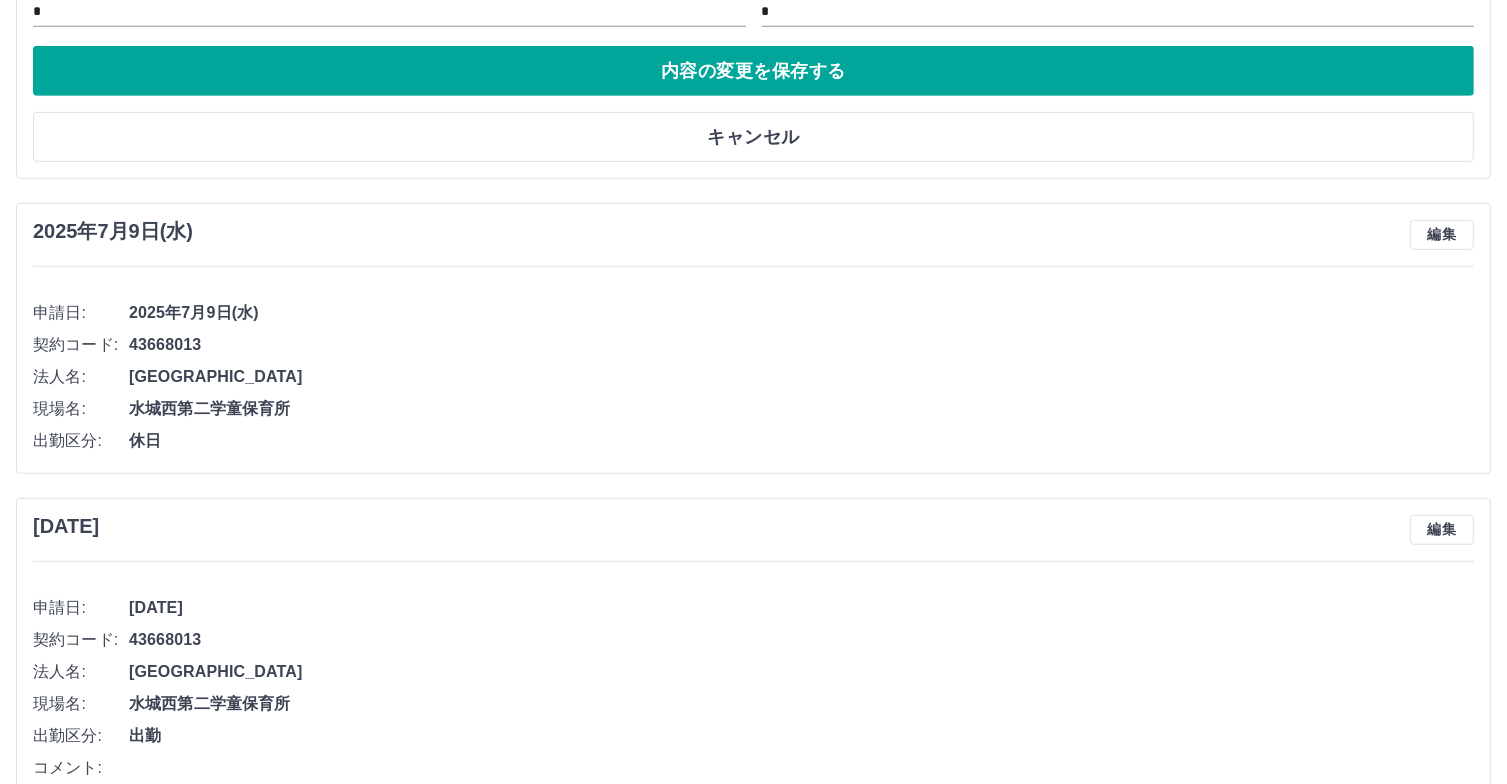 scroll, scrollTop: 1300, scrollLeft: 0, axis: vertical 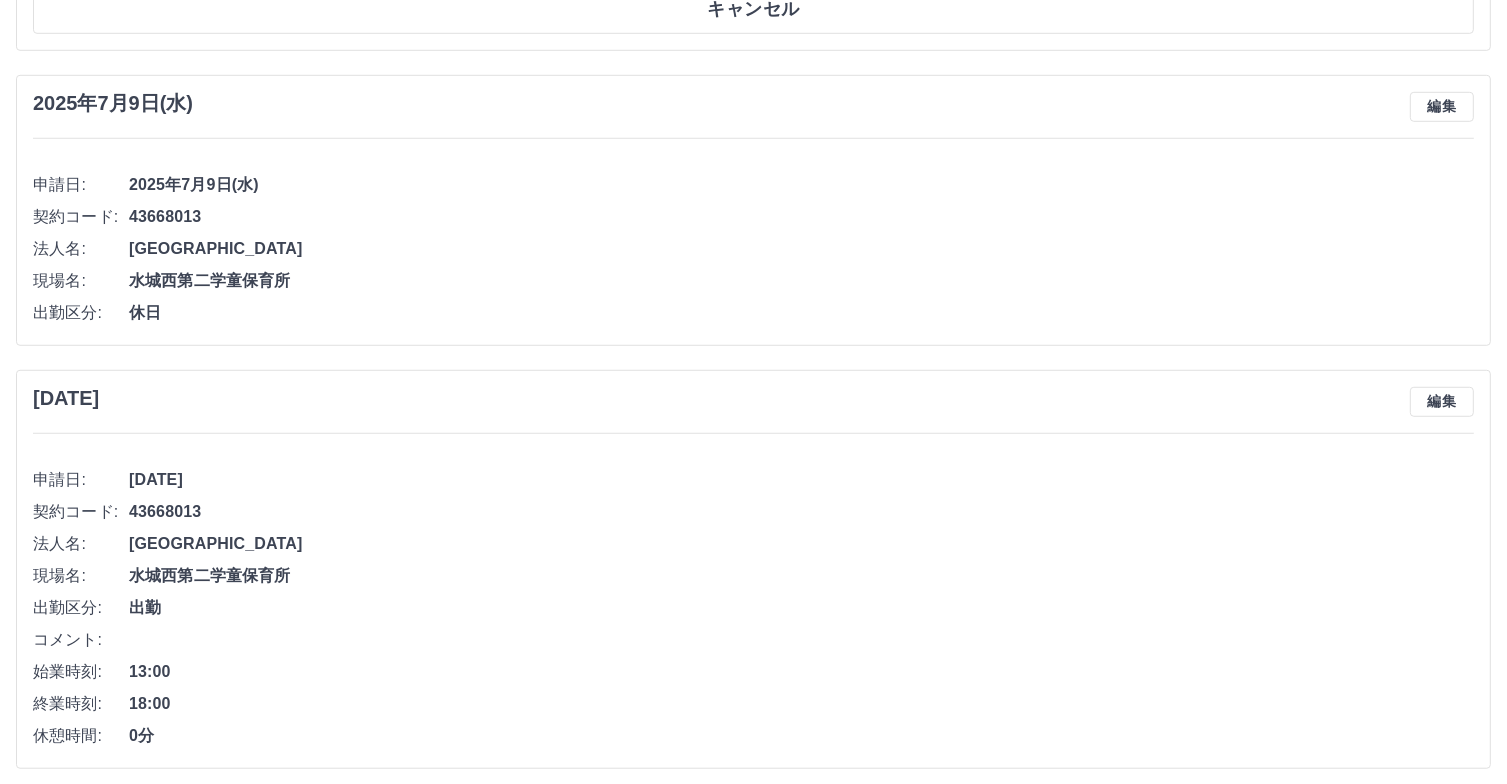 click on "43668013" at bounding box center [801, 512] 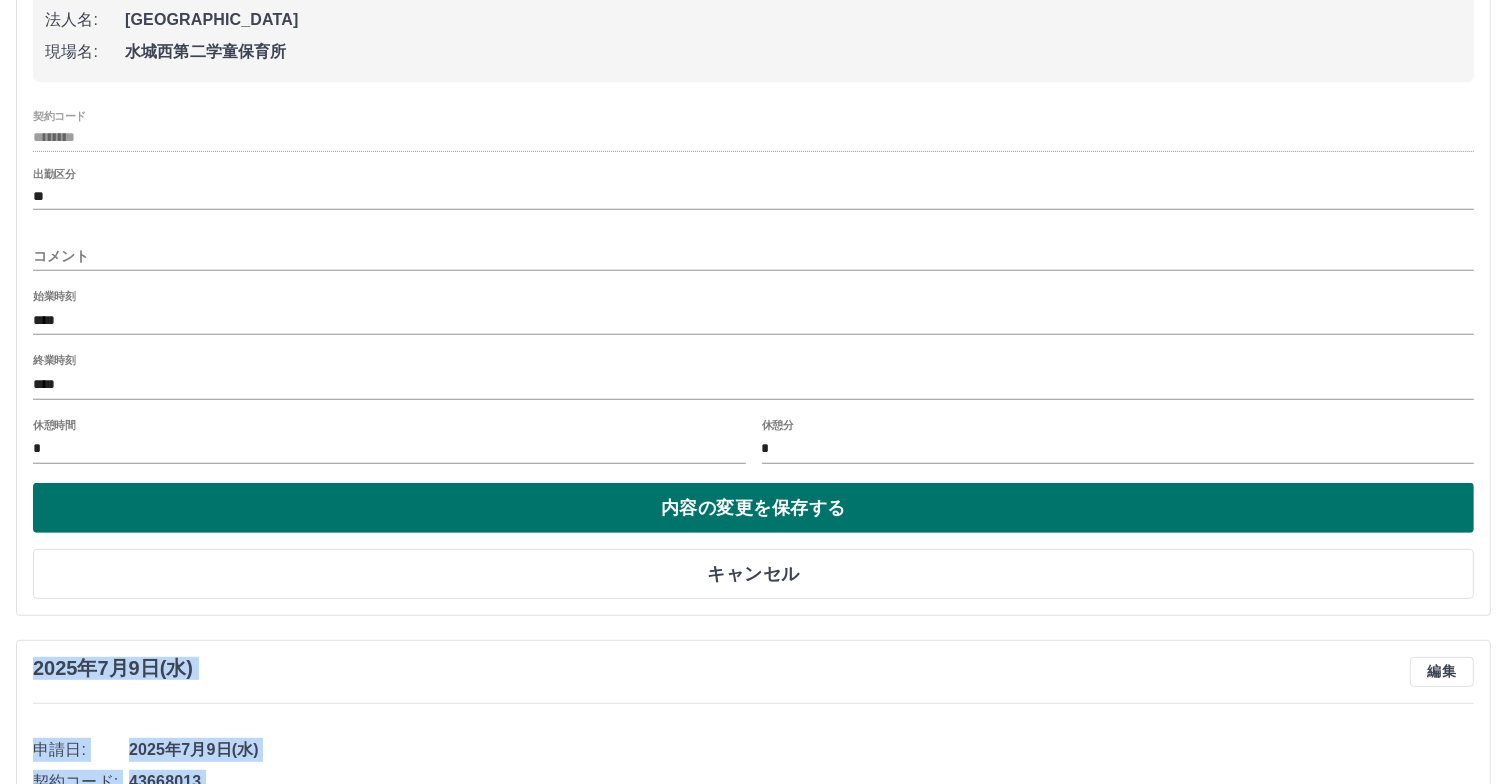 scroll, scrollTop: 700, scrollLeft: 0, axis: vertical 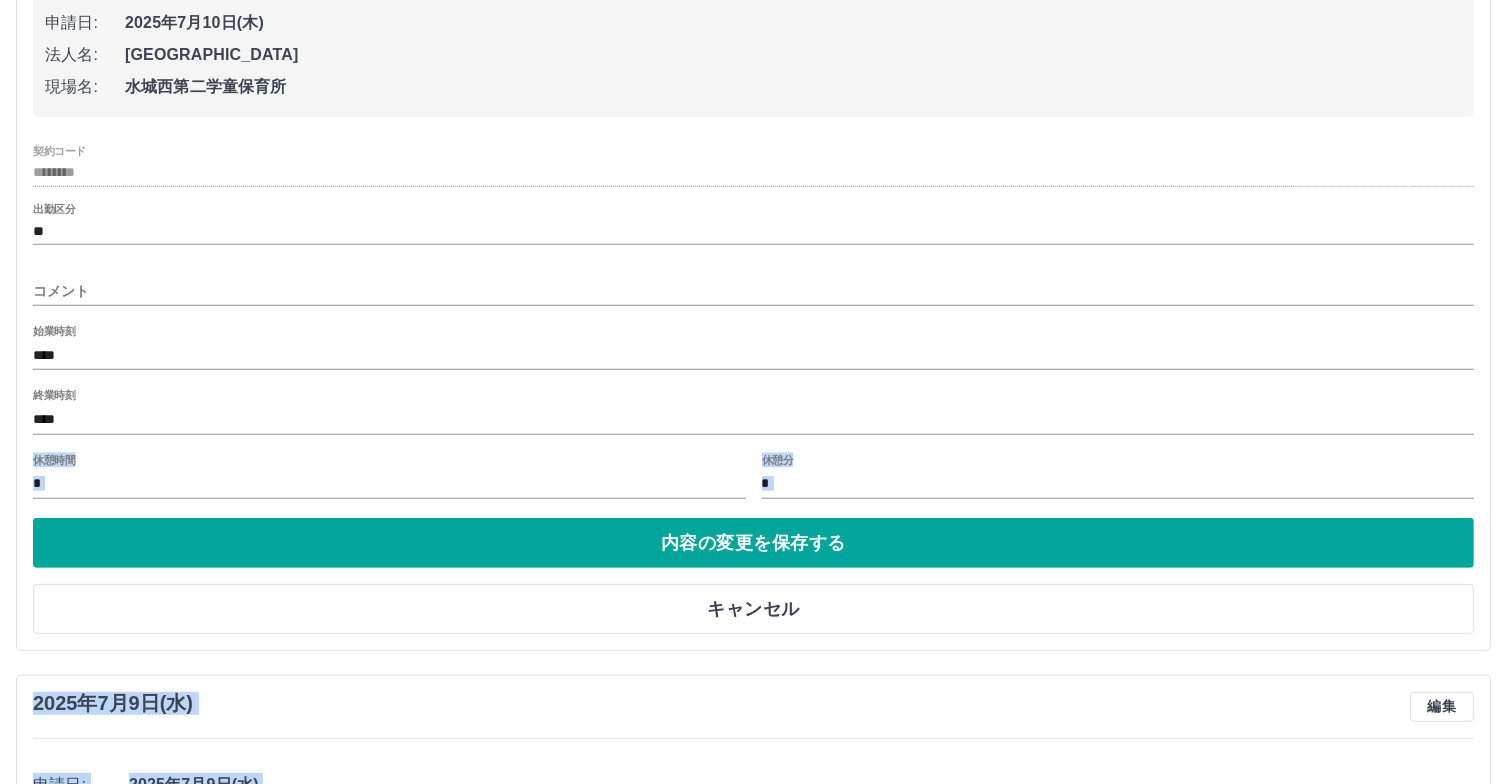 drag, startPoint x: 327, startPoint y: 516, endPoint x: 608, endPoint y: 451, distance: 288.41983 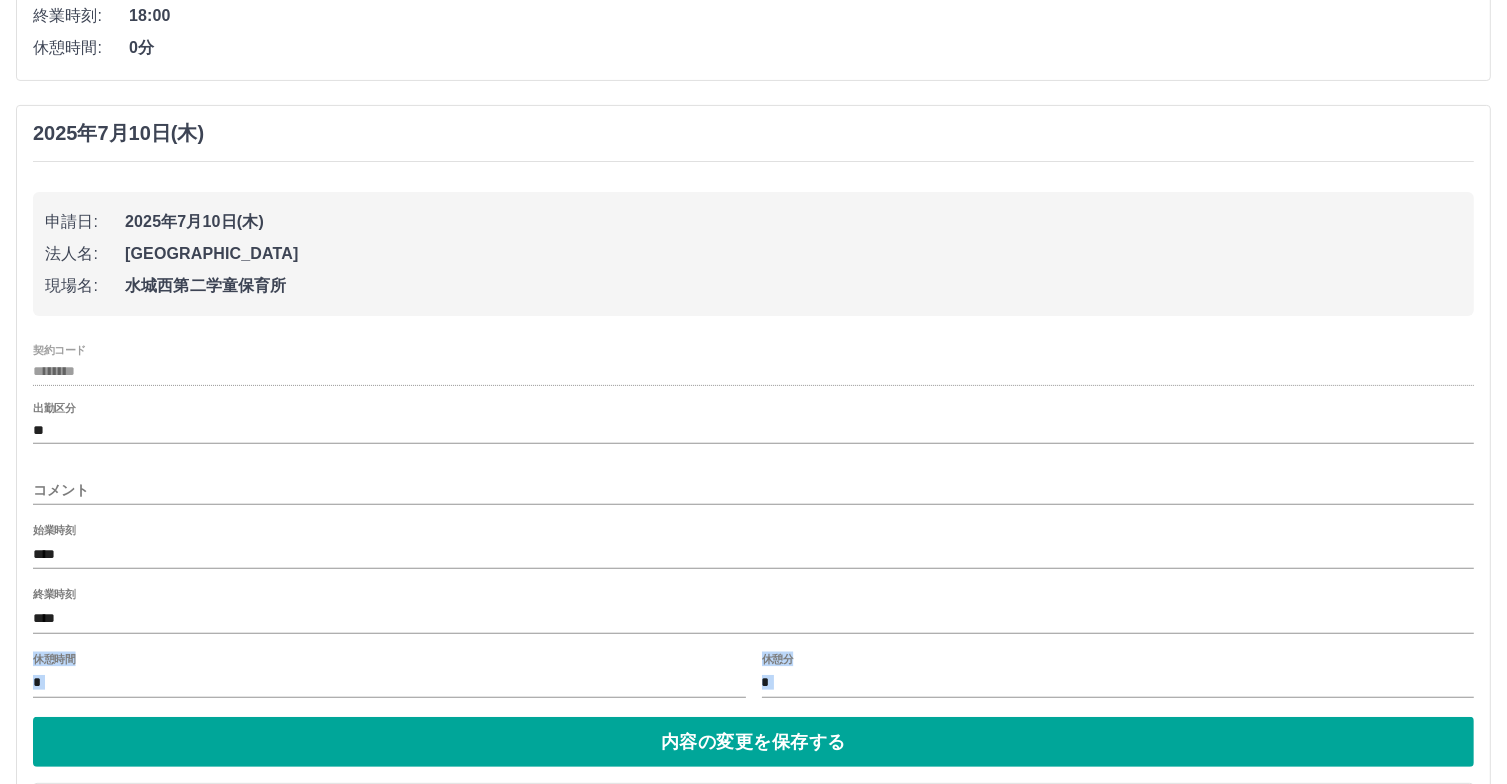 scroll, scrollTop: 500, scrollLeft: 0, axis: vertical 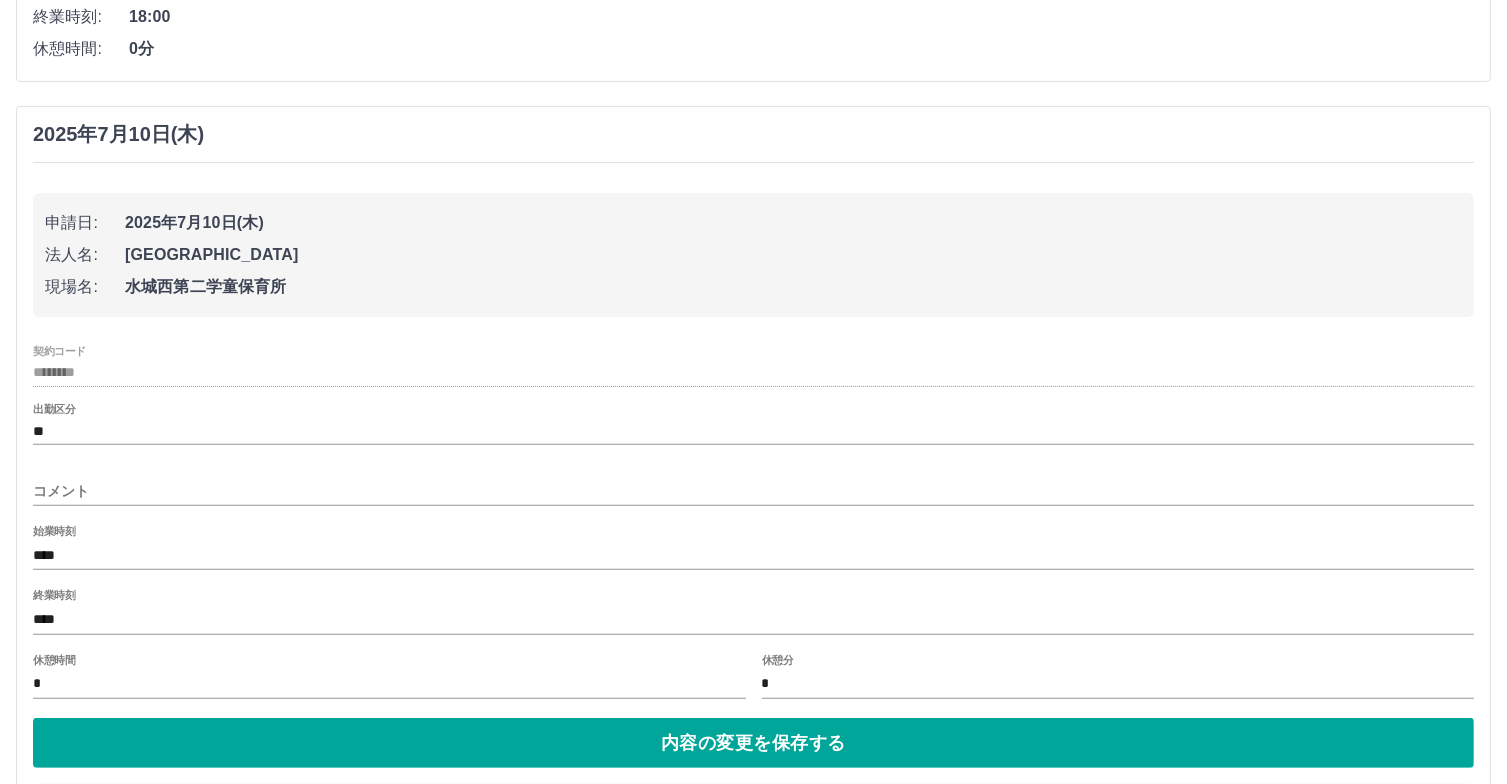 click on "コメント" at bounding box center [753, 491] 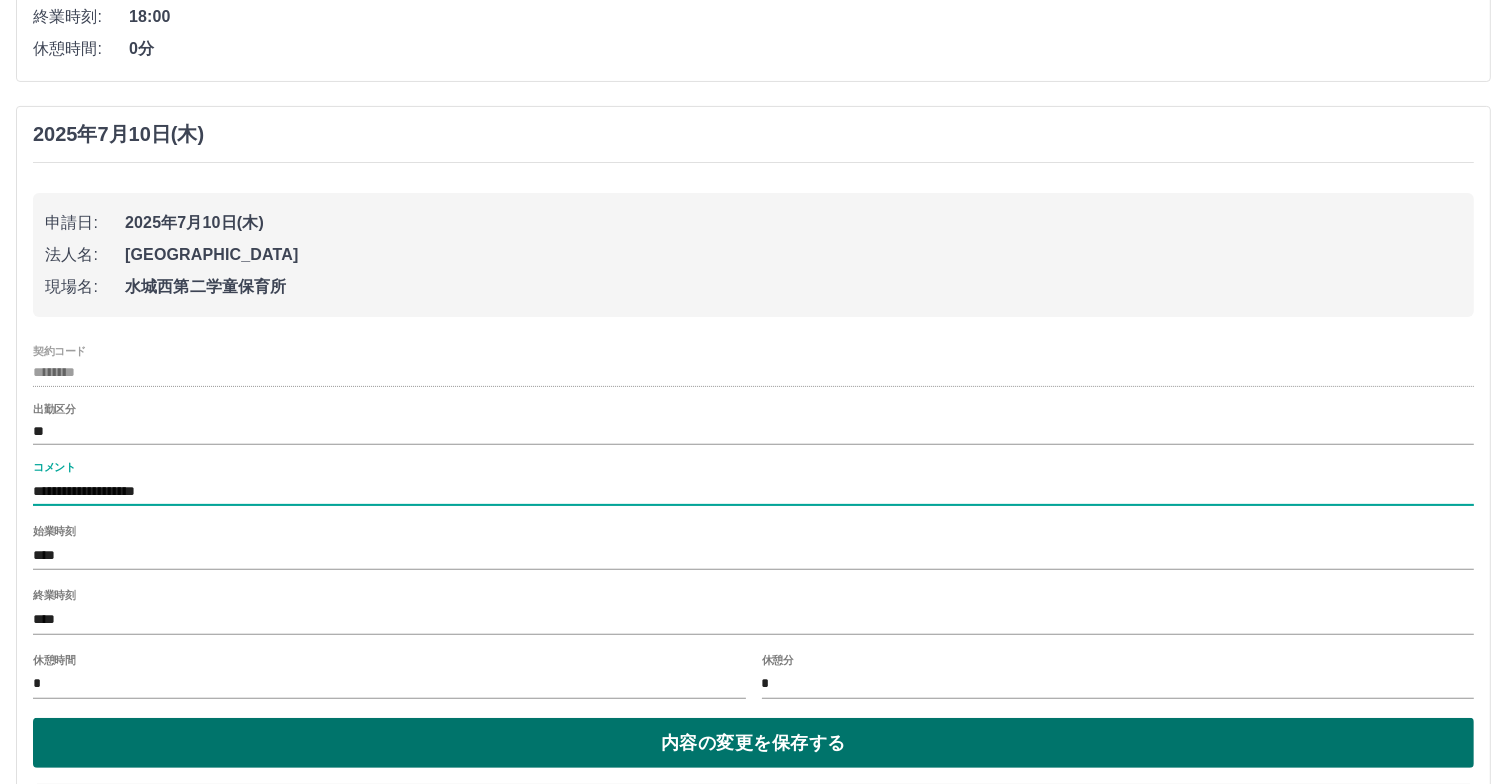 type on "**********" 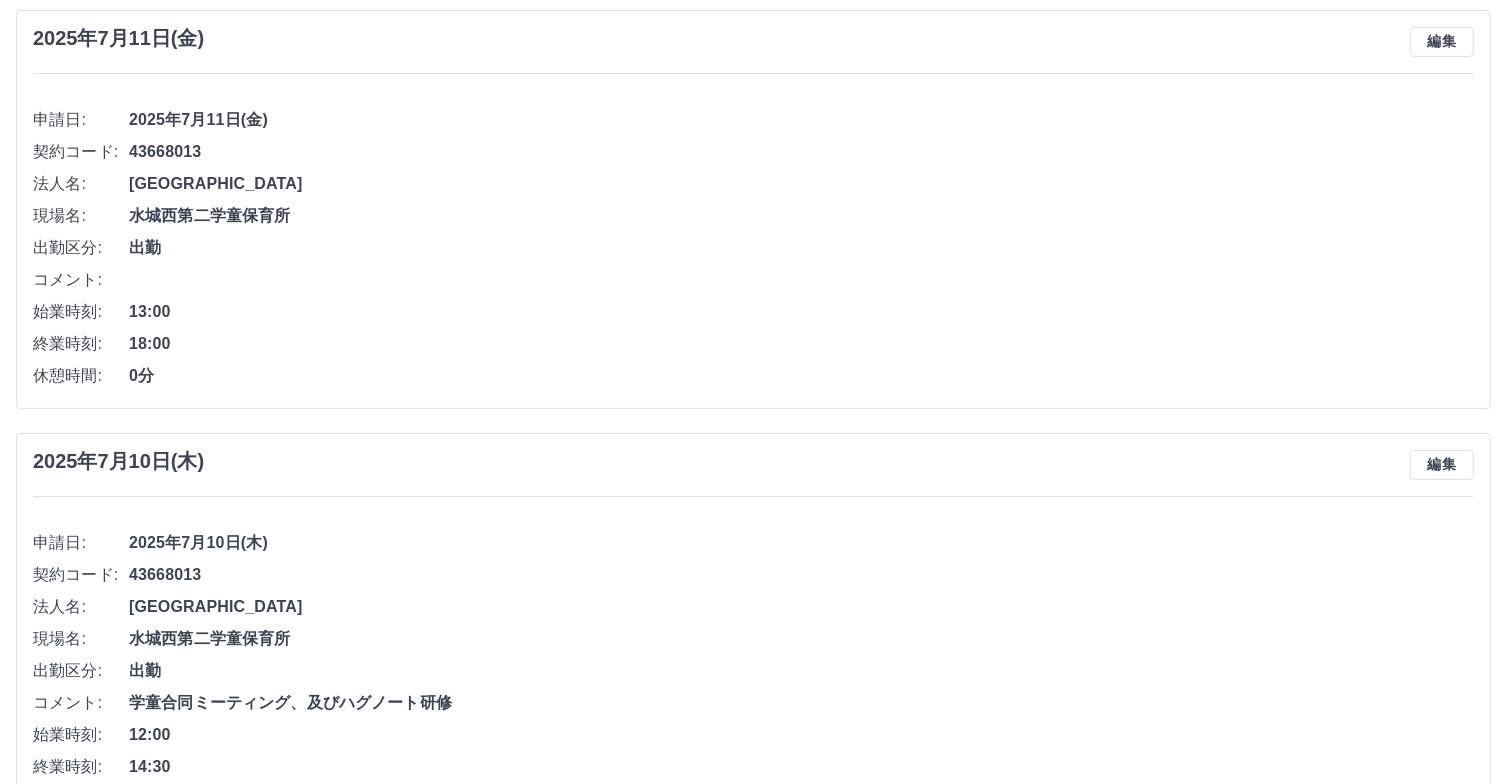 scroll, scrollTop: 300, scrollLeft: 0, axis: vertical 